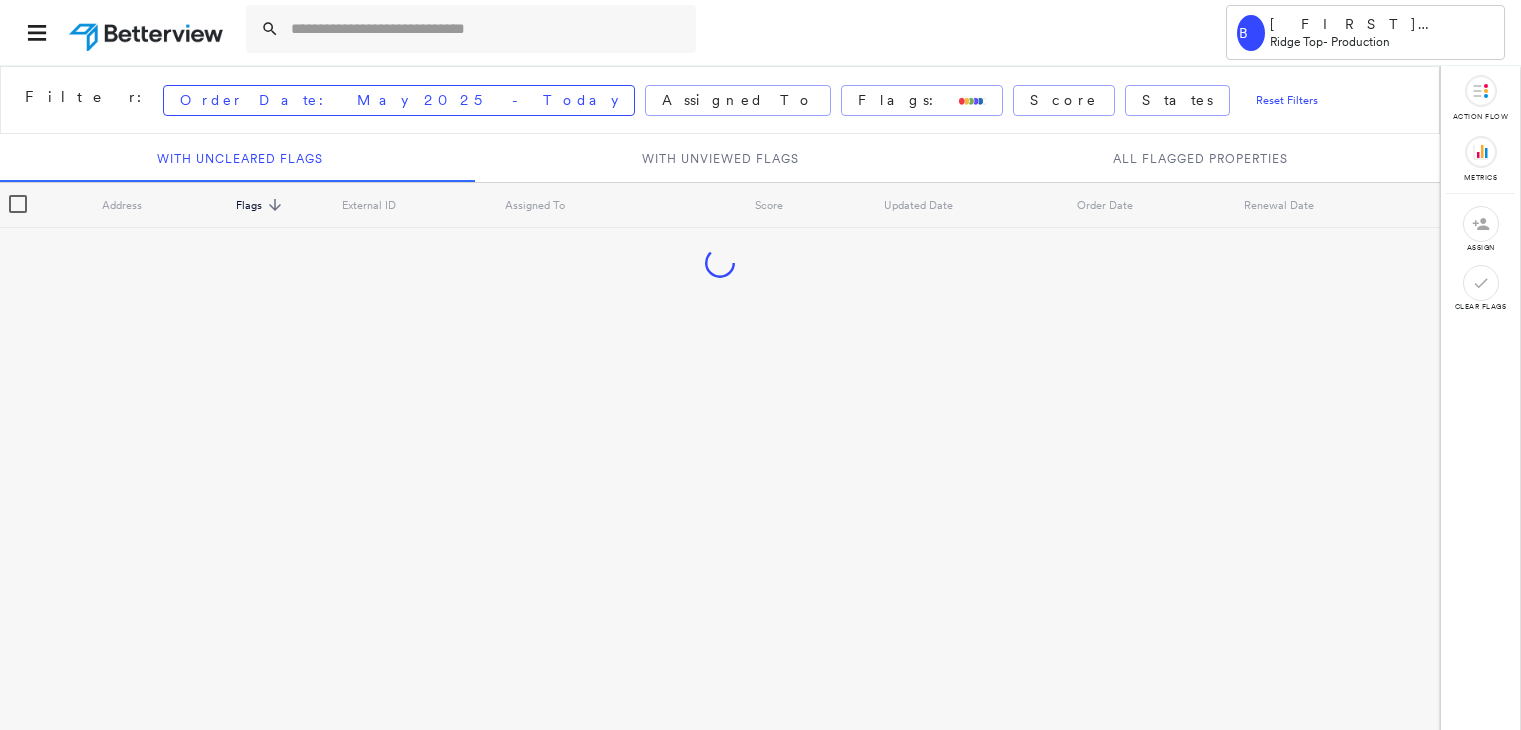 scroll, scrollTop: 0, scrollLeft: 0, axis: both 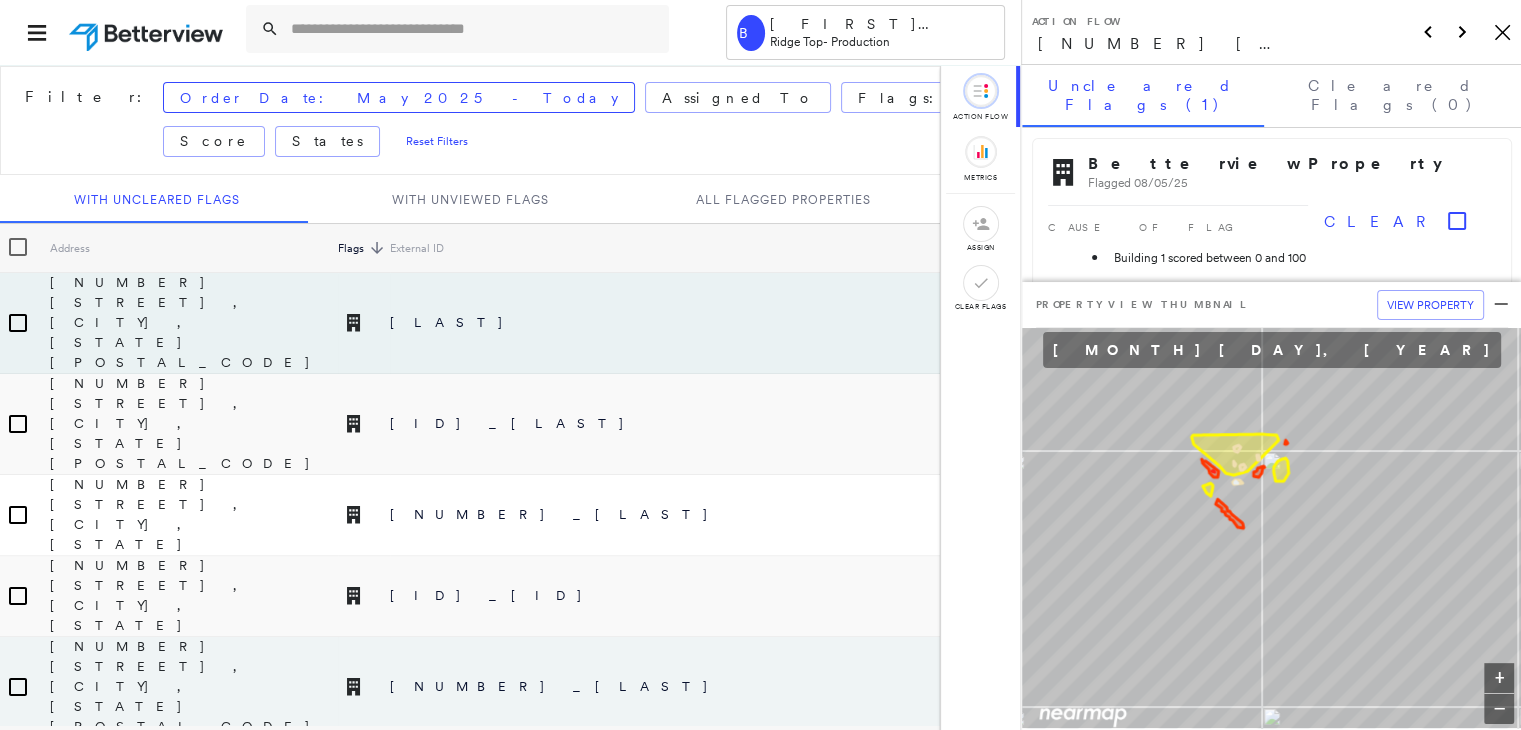 click on "Pallavi Lamani" at bounding box center [1061, 687] 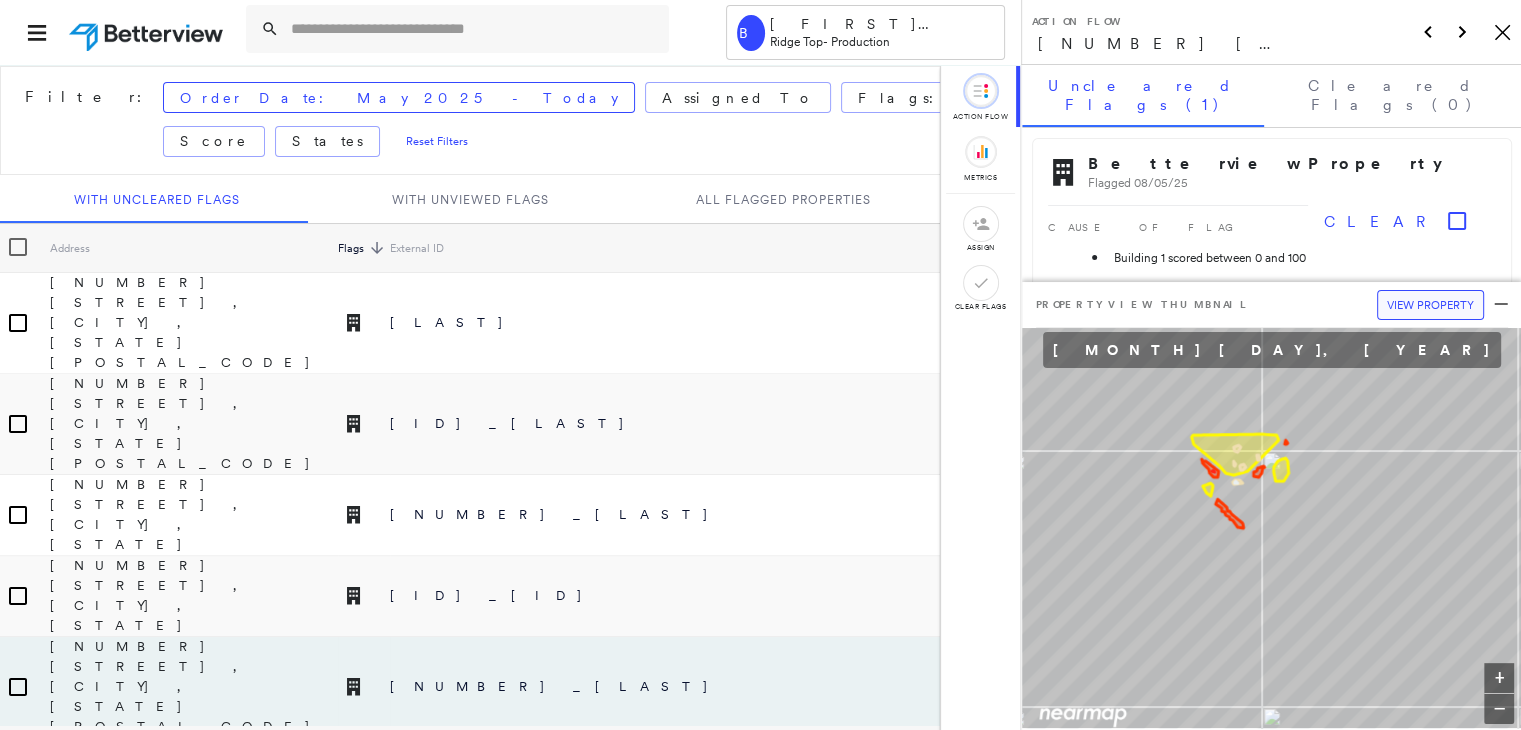click on "View Property" at bounding box center [1430, 305] 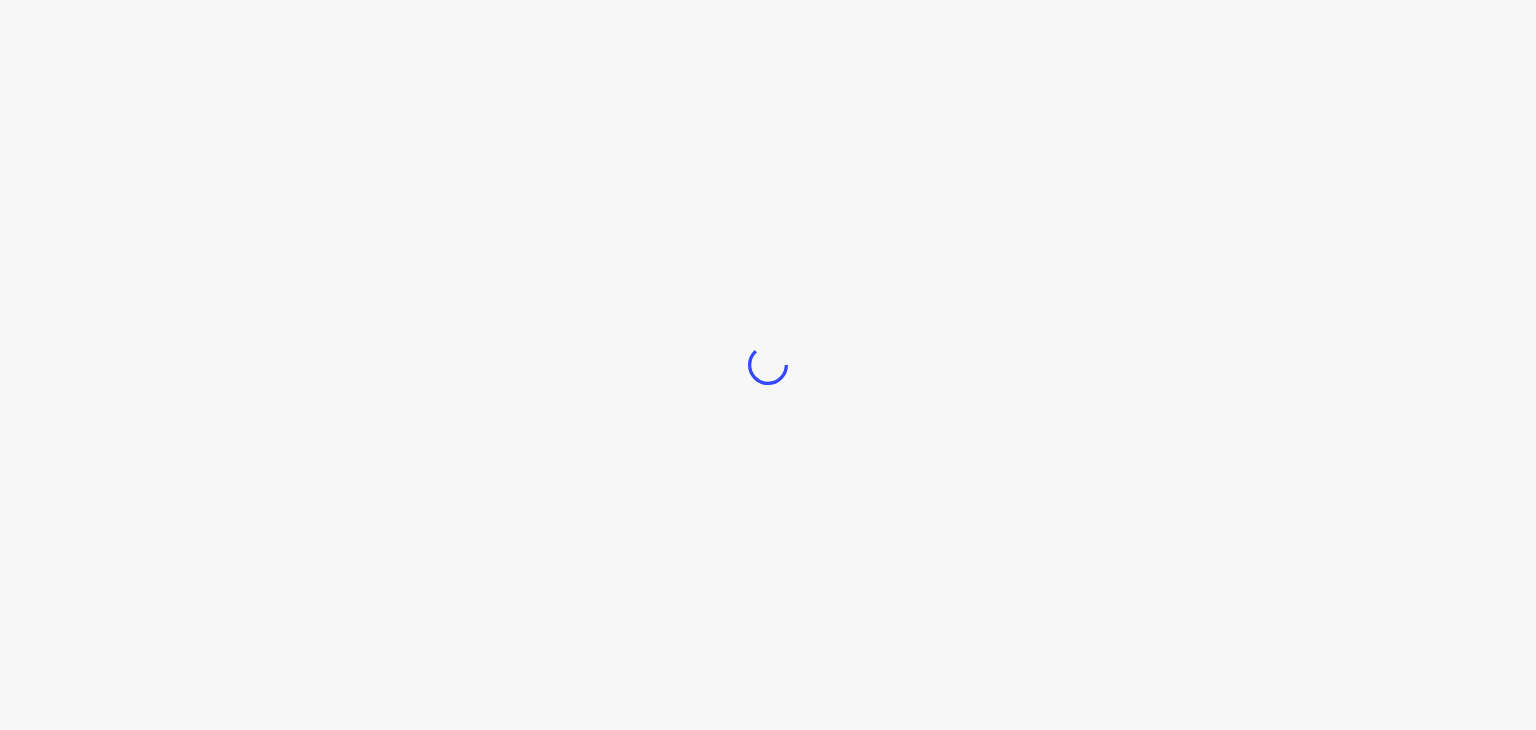 scroll, scrollTop: 0, scrollLeft: 0, axis: both 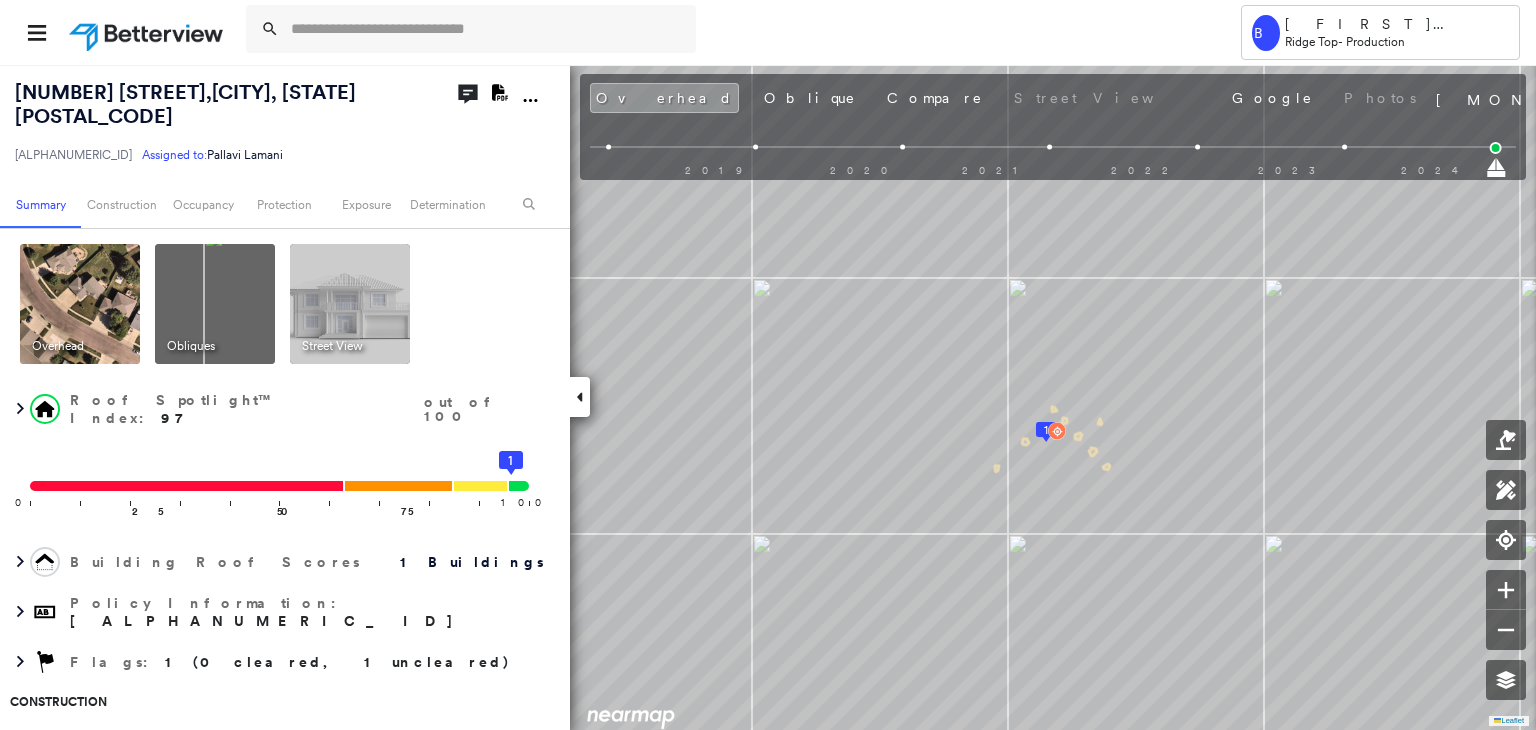 click on "Google" at bounding box center [1273, 98] 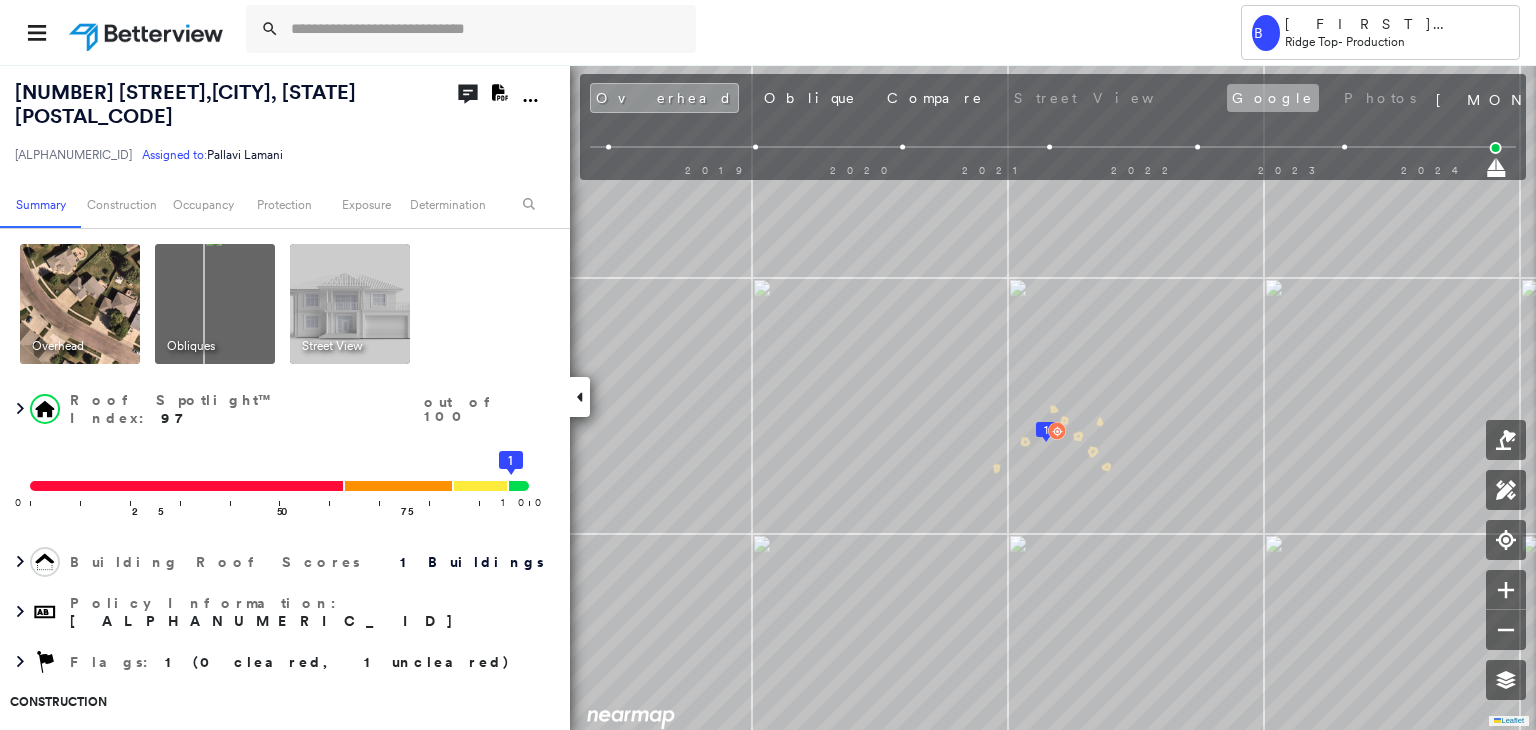 click on "Google" at bounding box center (1273, 98) 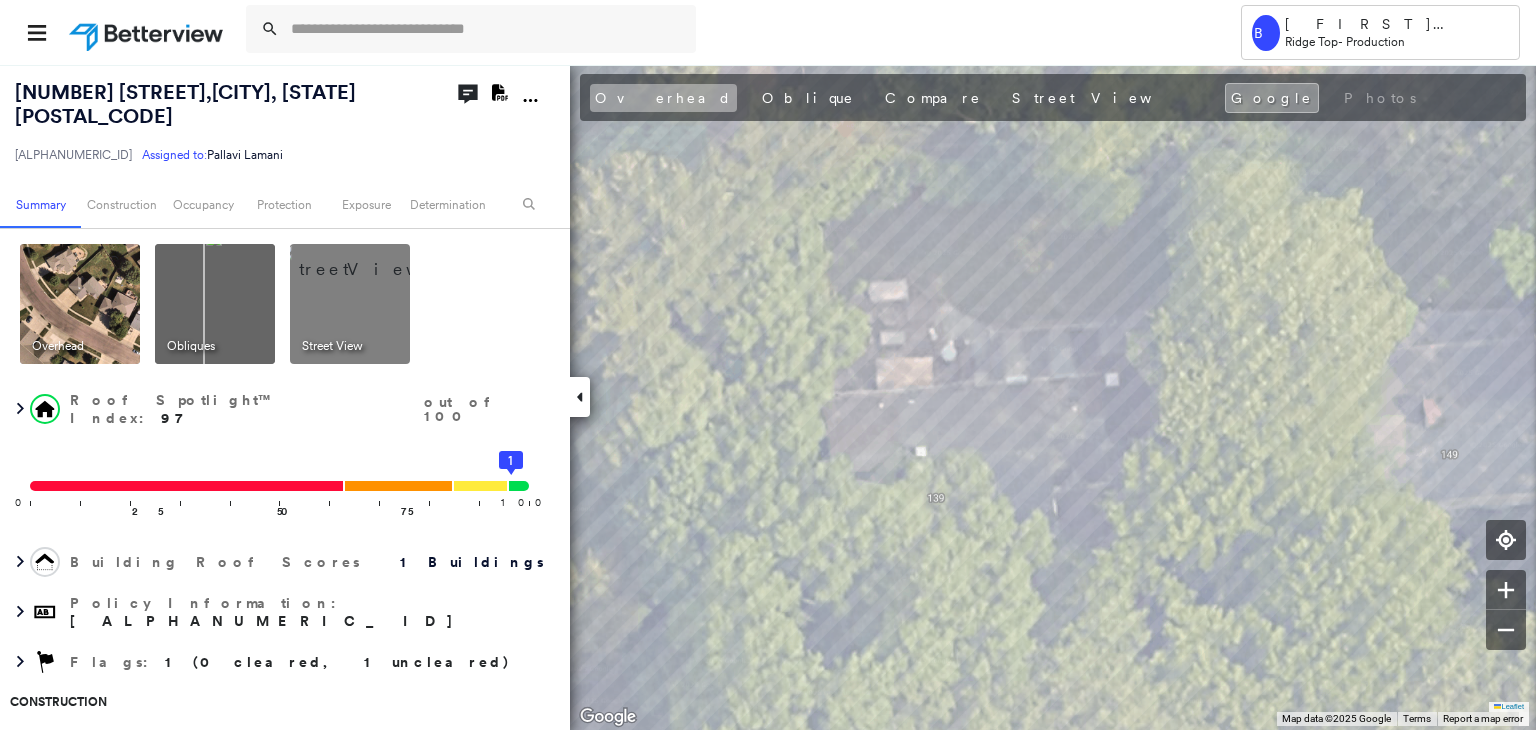 click on "Overhead" at bounding box center (663, 98) 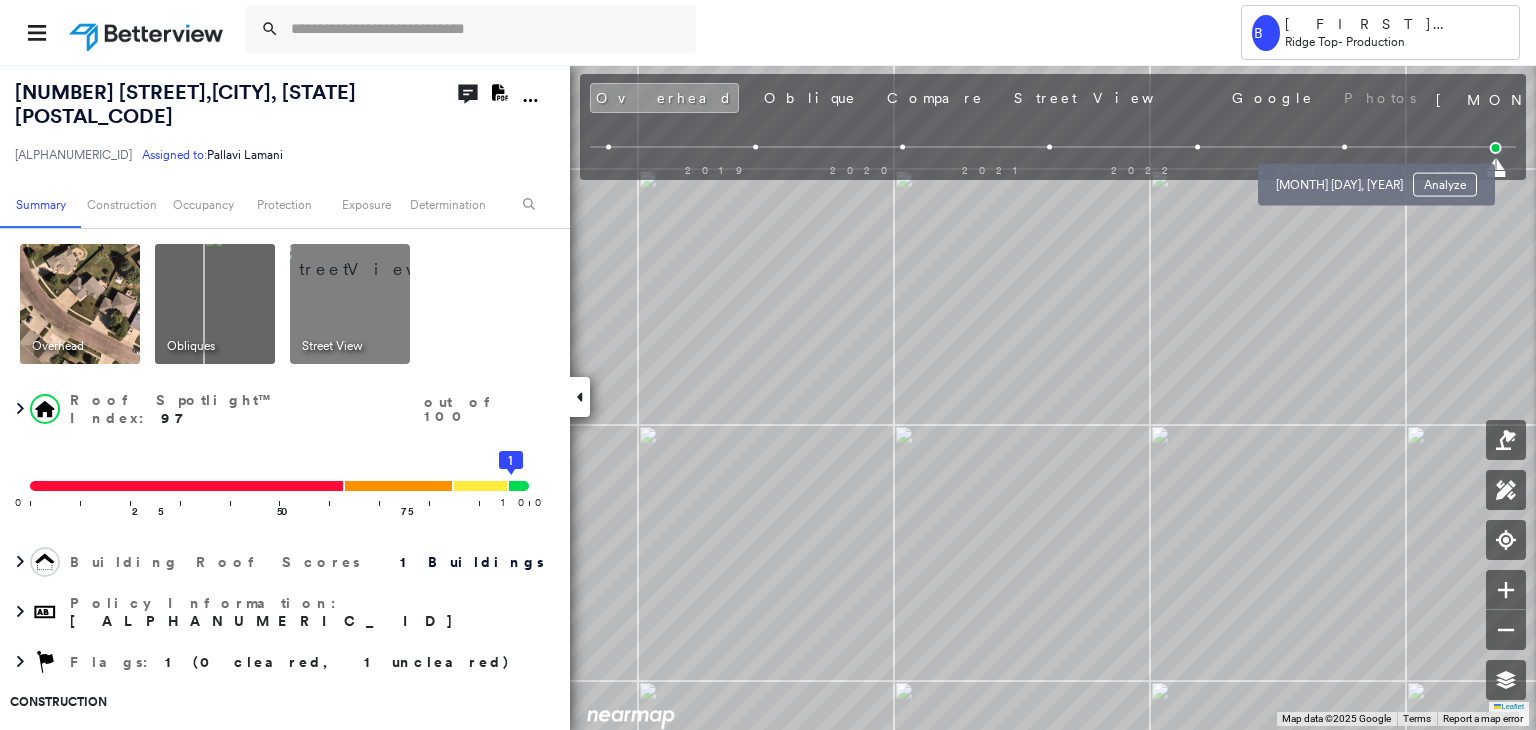 click at bounding box center [1344, 147] 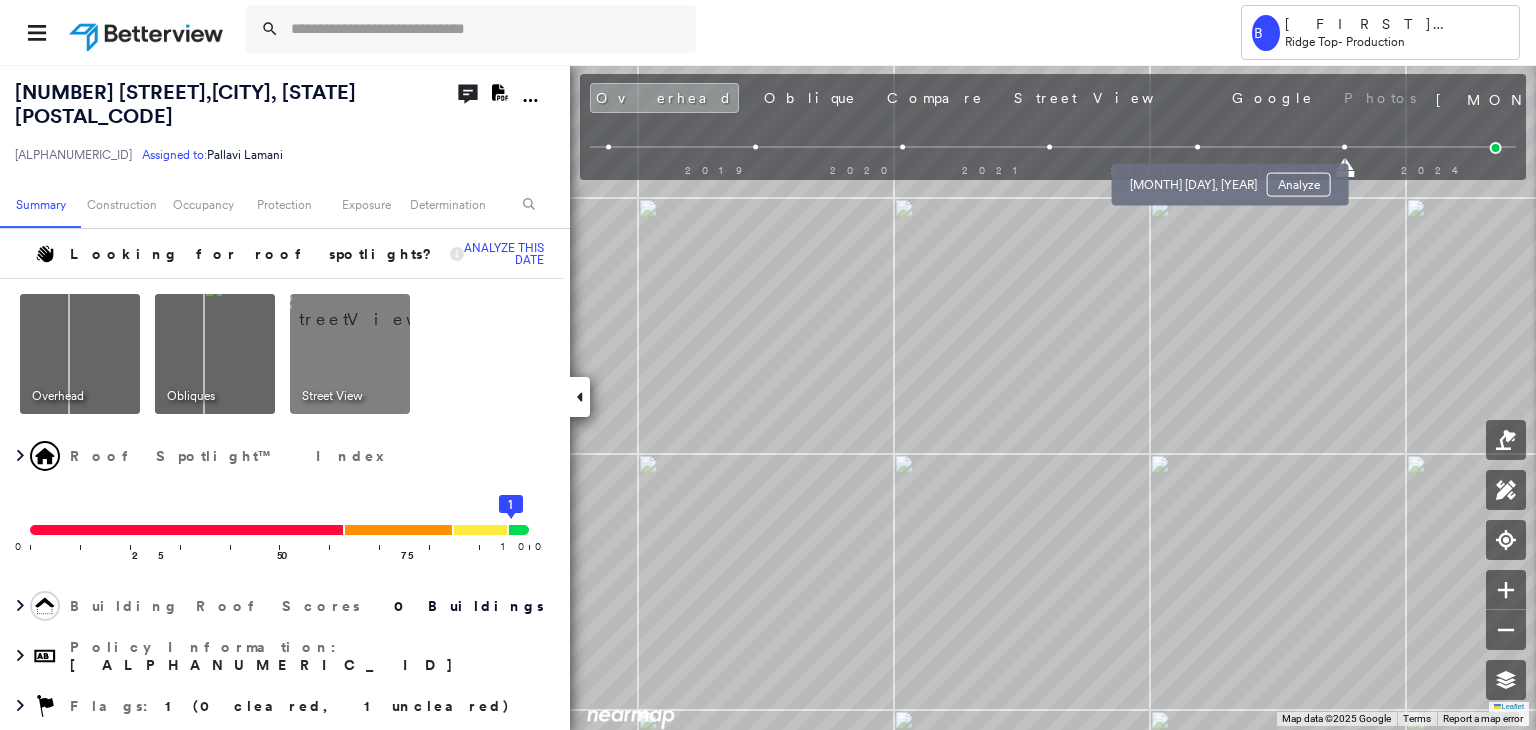 click at bounding box center (1197, 147) 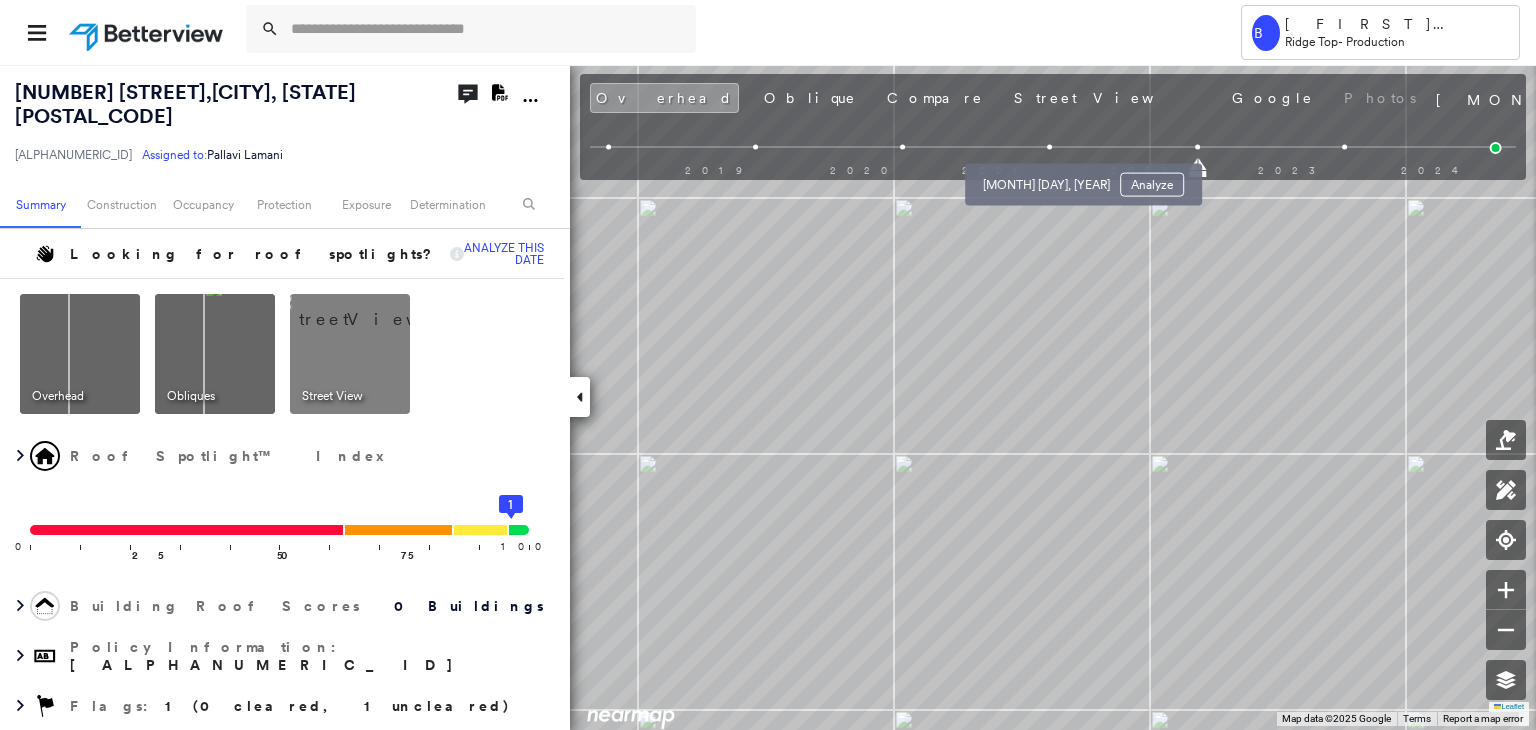 click at bounding box center [1050, 147] 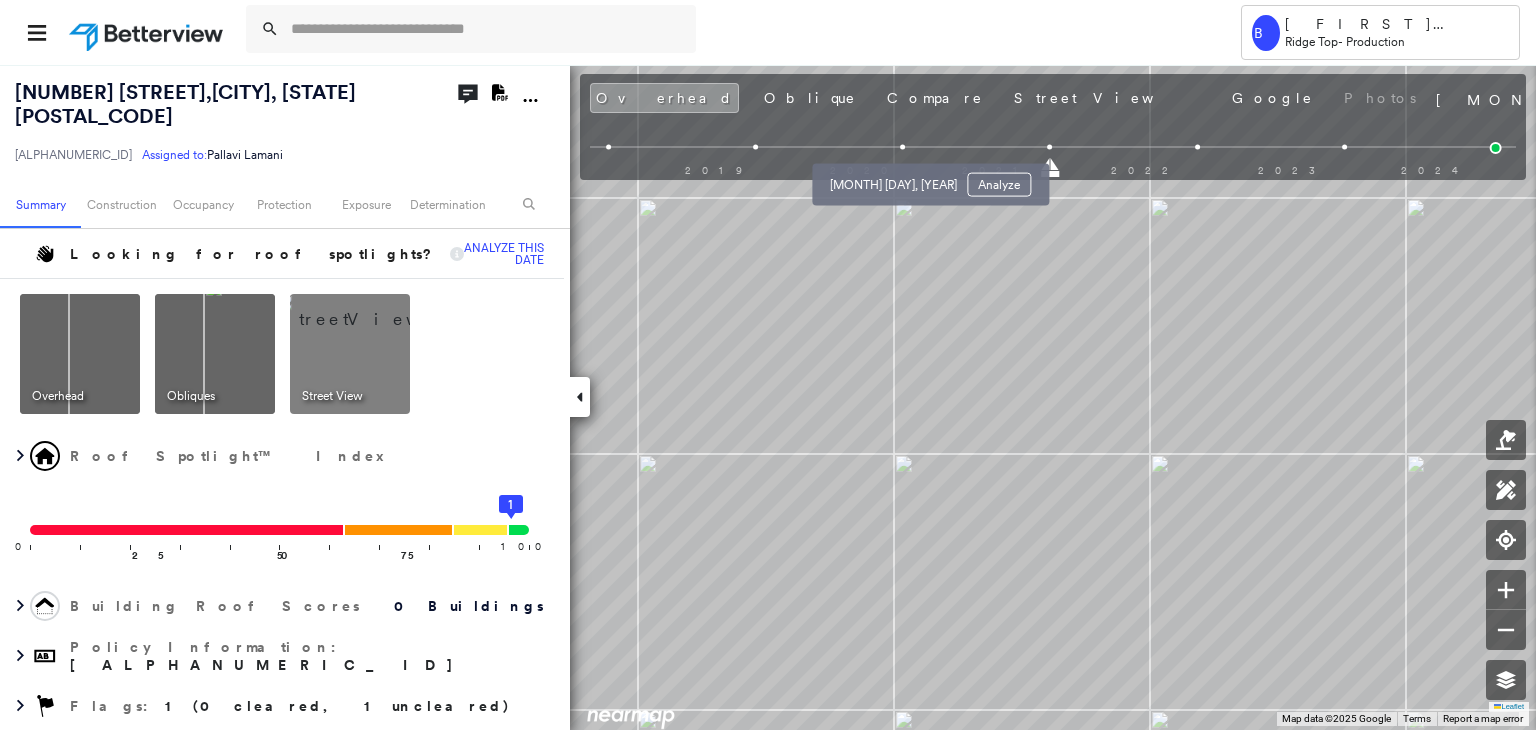 click at bounding box center [902, 147] 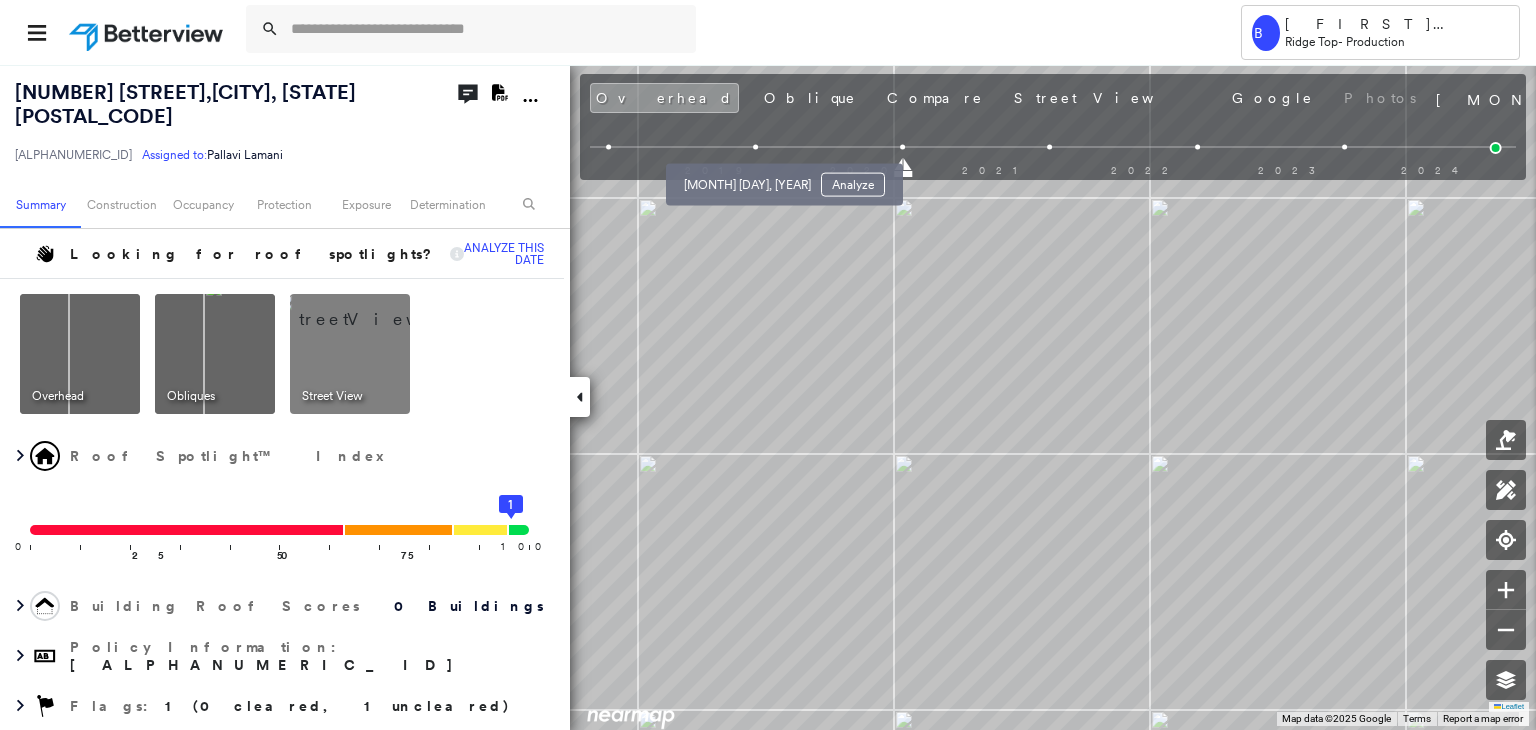 click at bounding box center (755, 147) 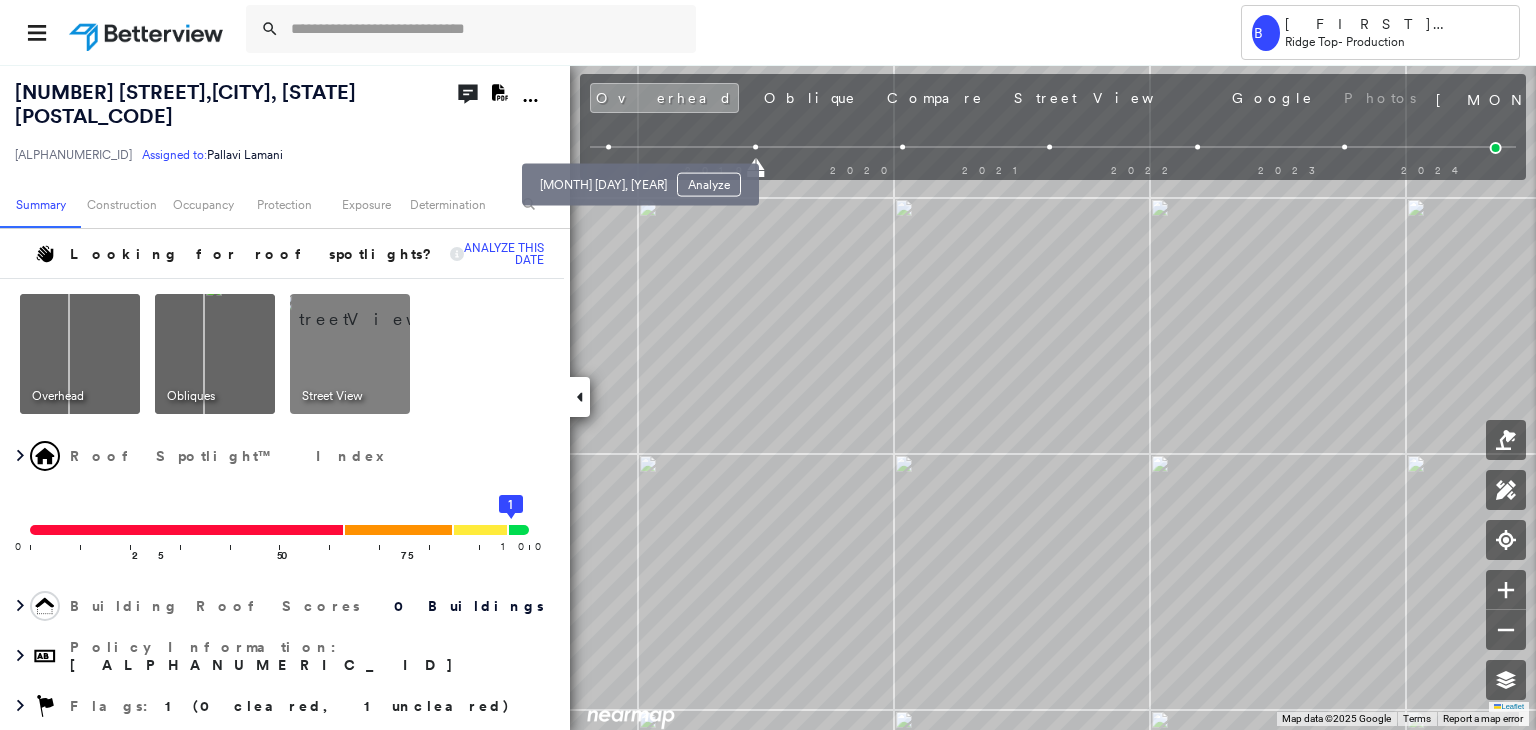 click at bounding box center [608, 147] 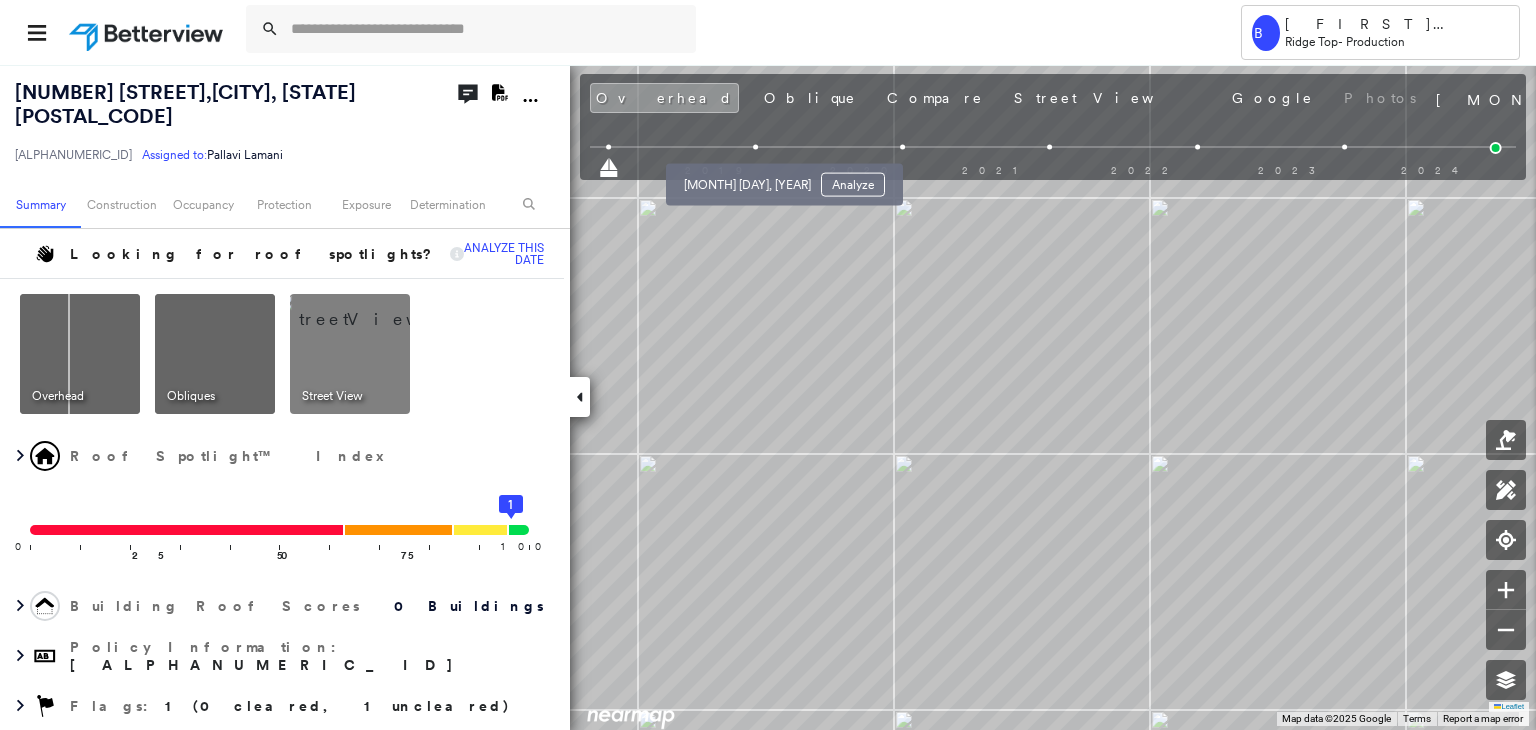 click at bounding box center (755, 147) 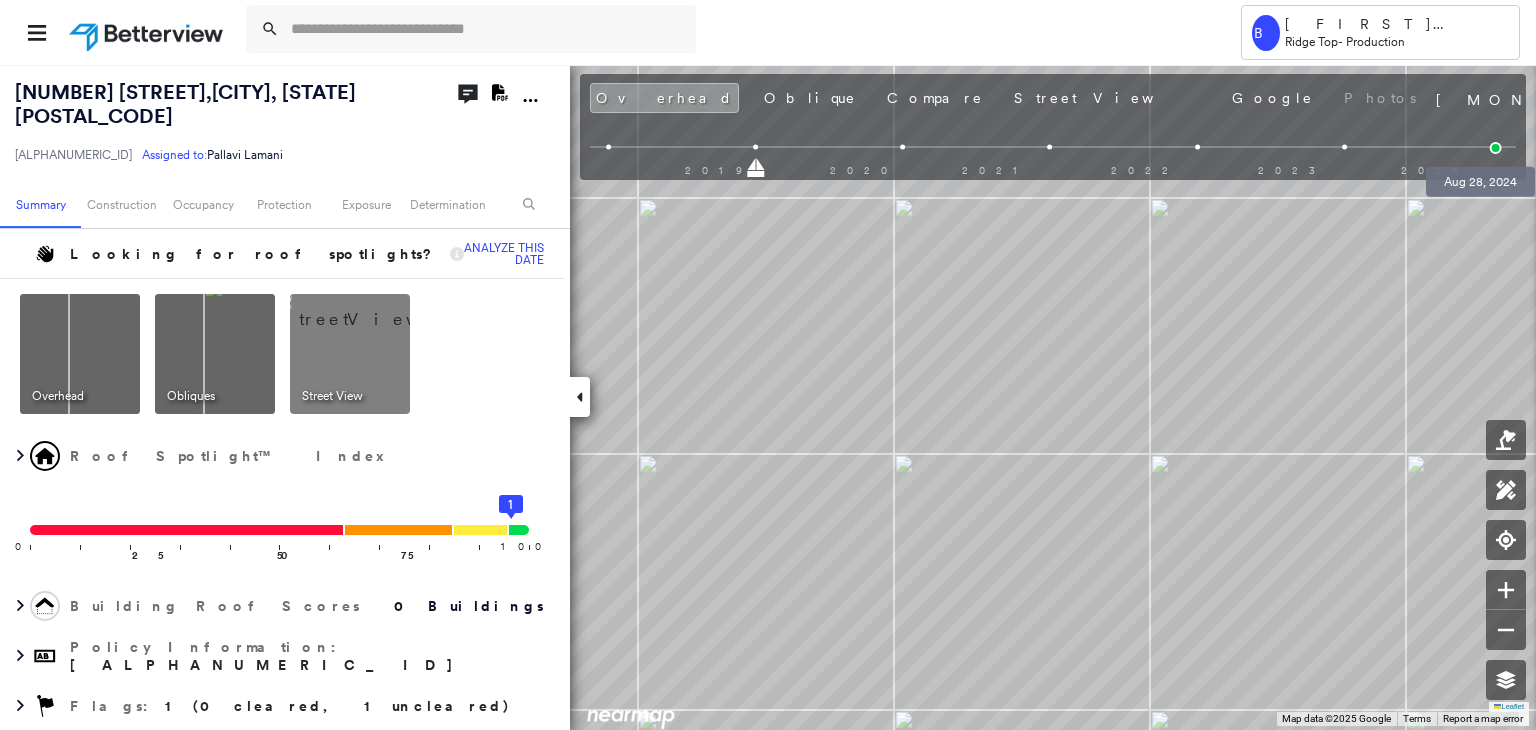 click at bounding box center [1496, 148] 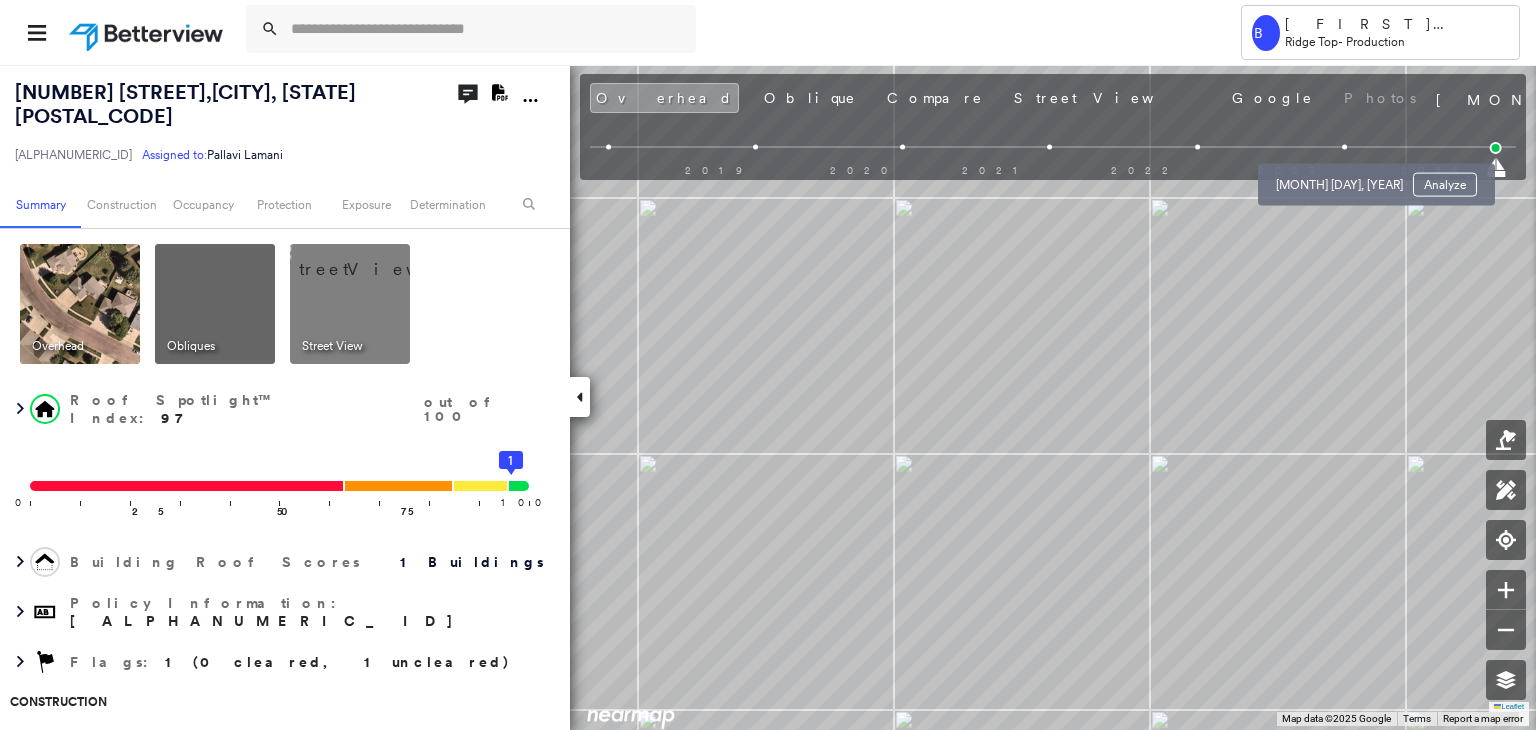 click at bounding box center [1344, 147] 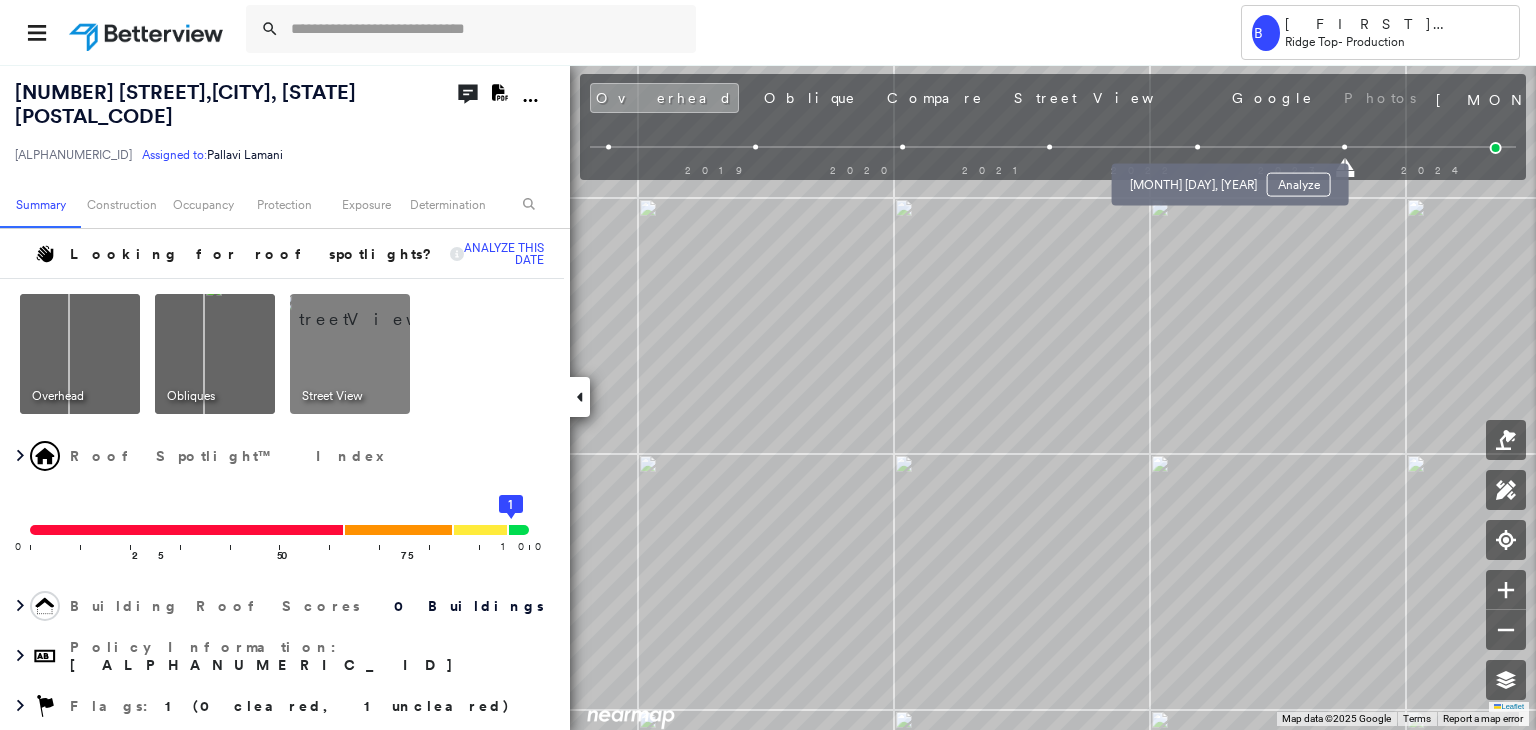 click at bounding box center (1197, 147) 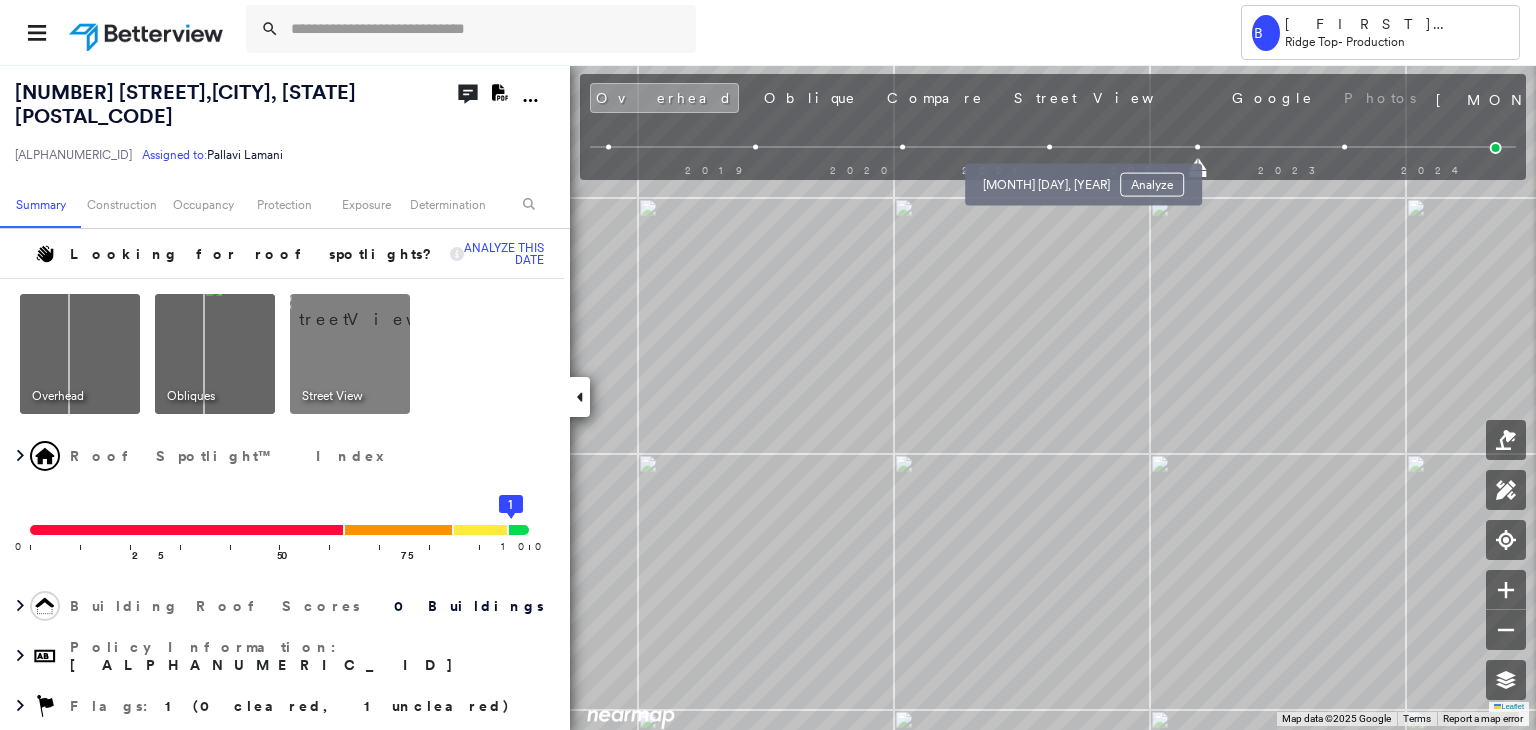click at bounding box center [1050, 147] 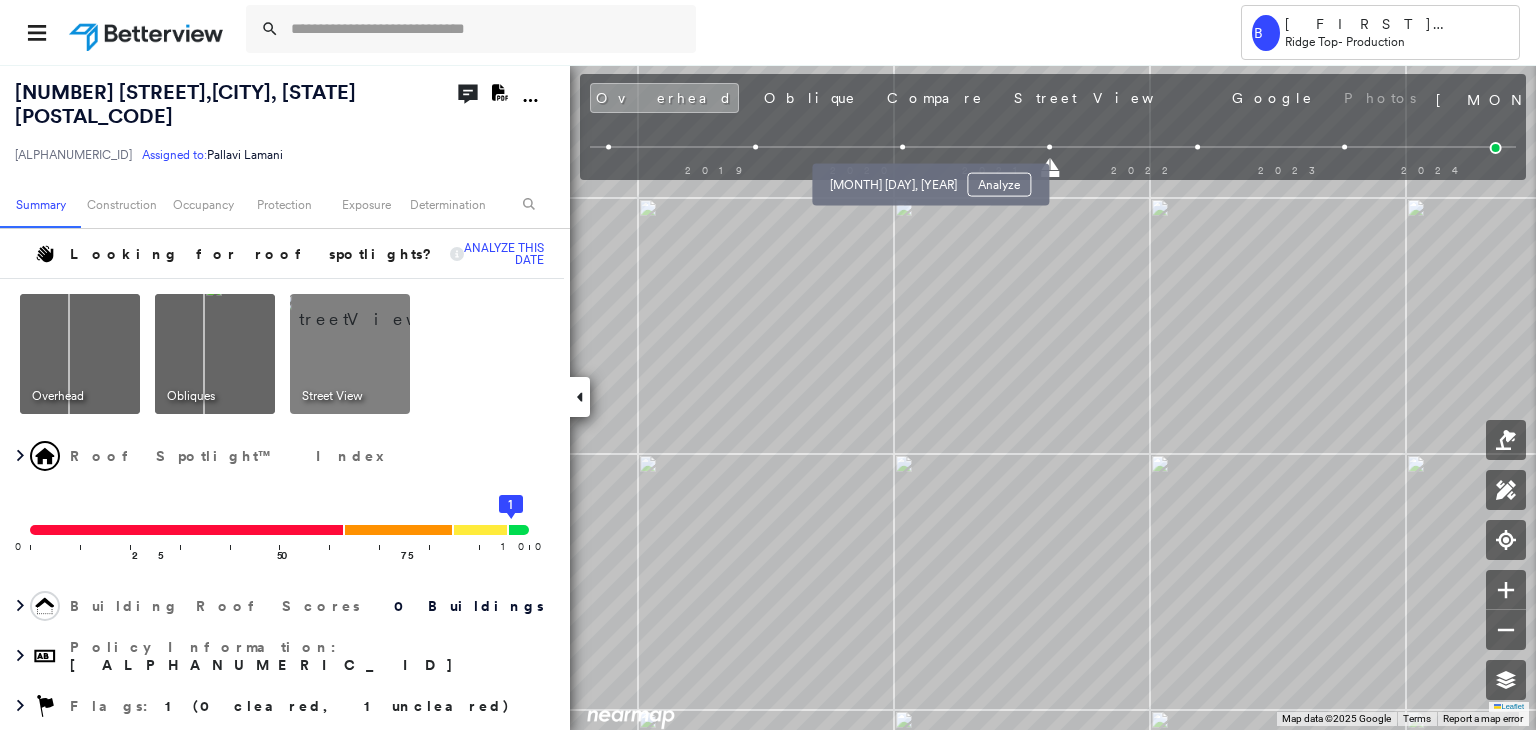 click at bounding box center [902, 147] 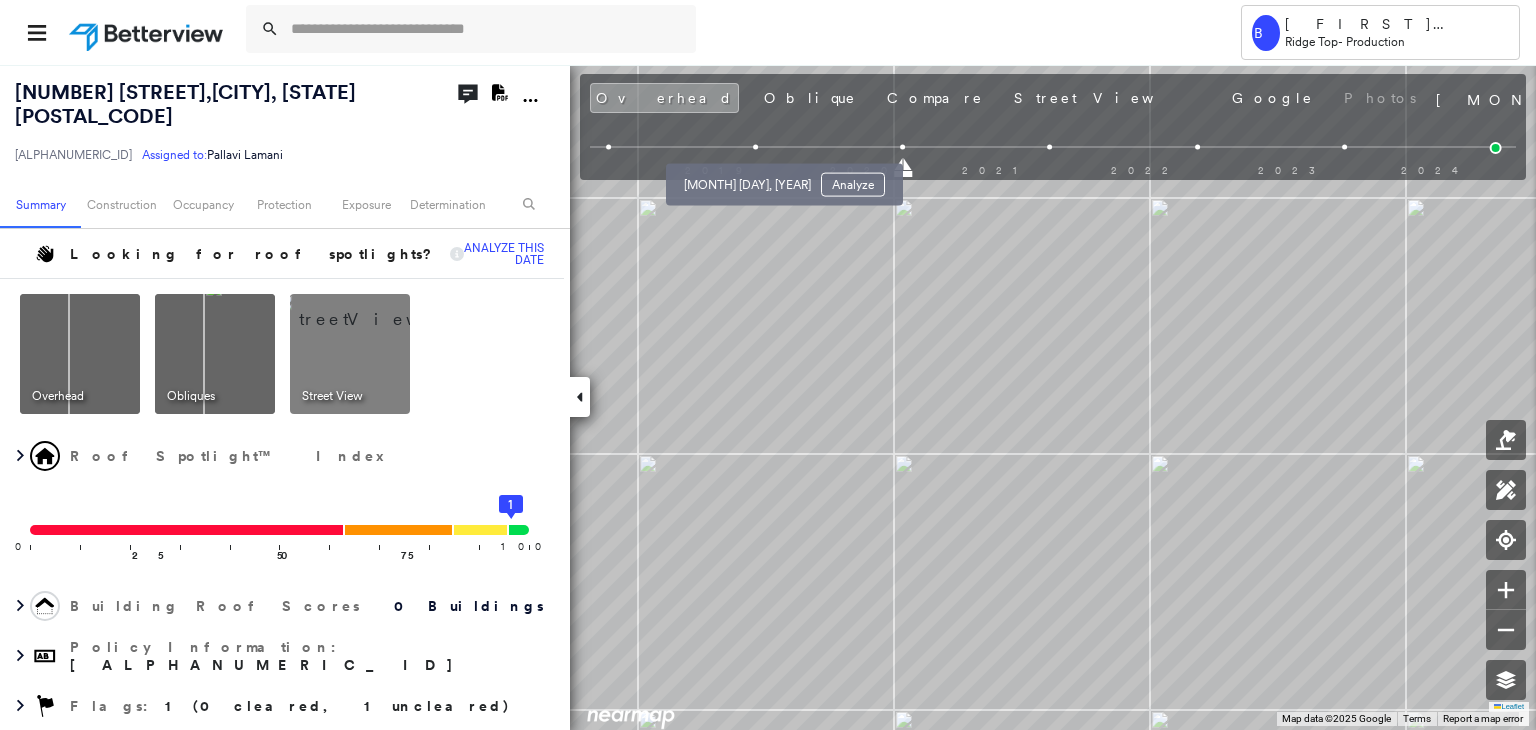 click at bounding box center (755, 147) 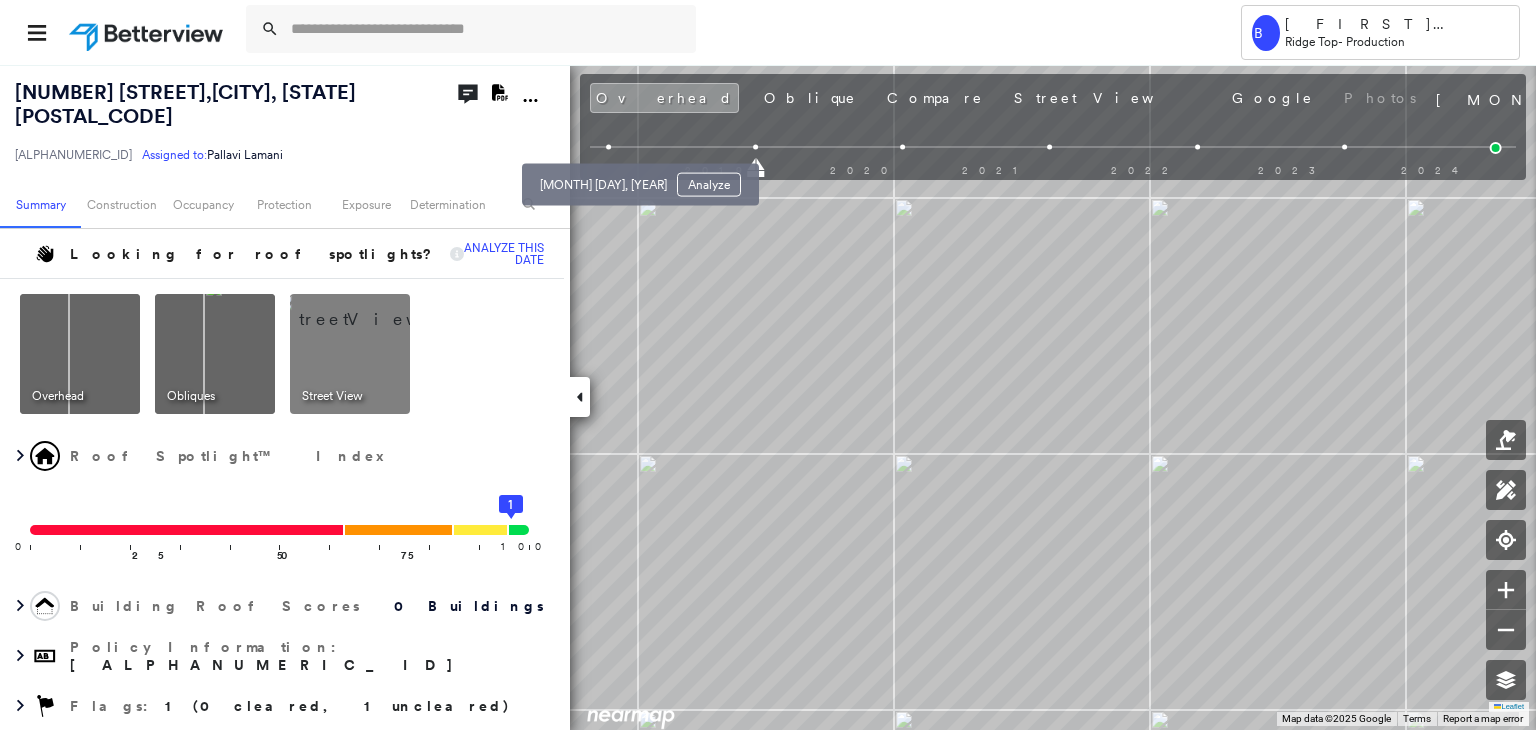 click at bounding box center (608, 147) 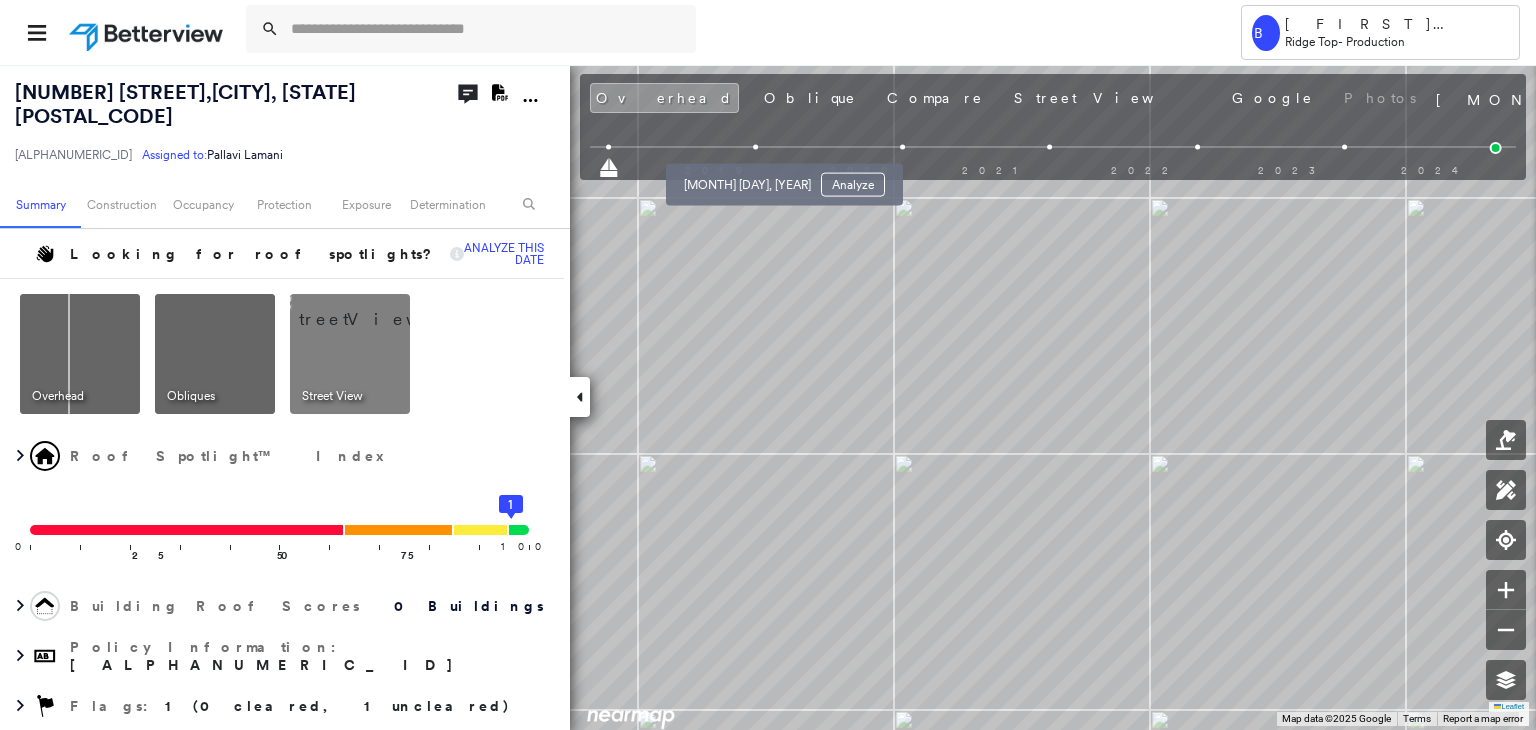 click at bounding box center [755, 147] 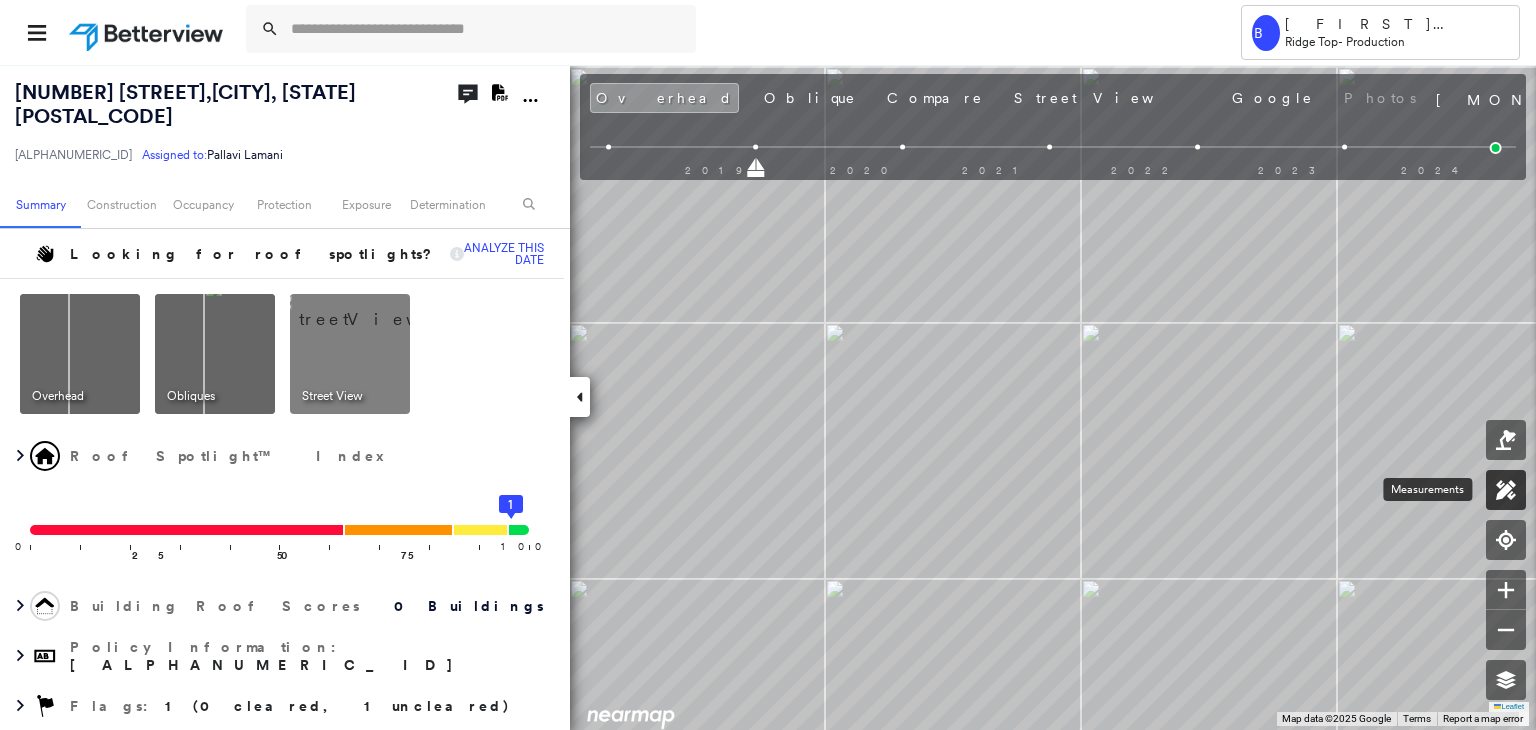 click 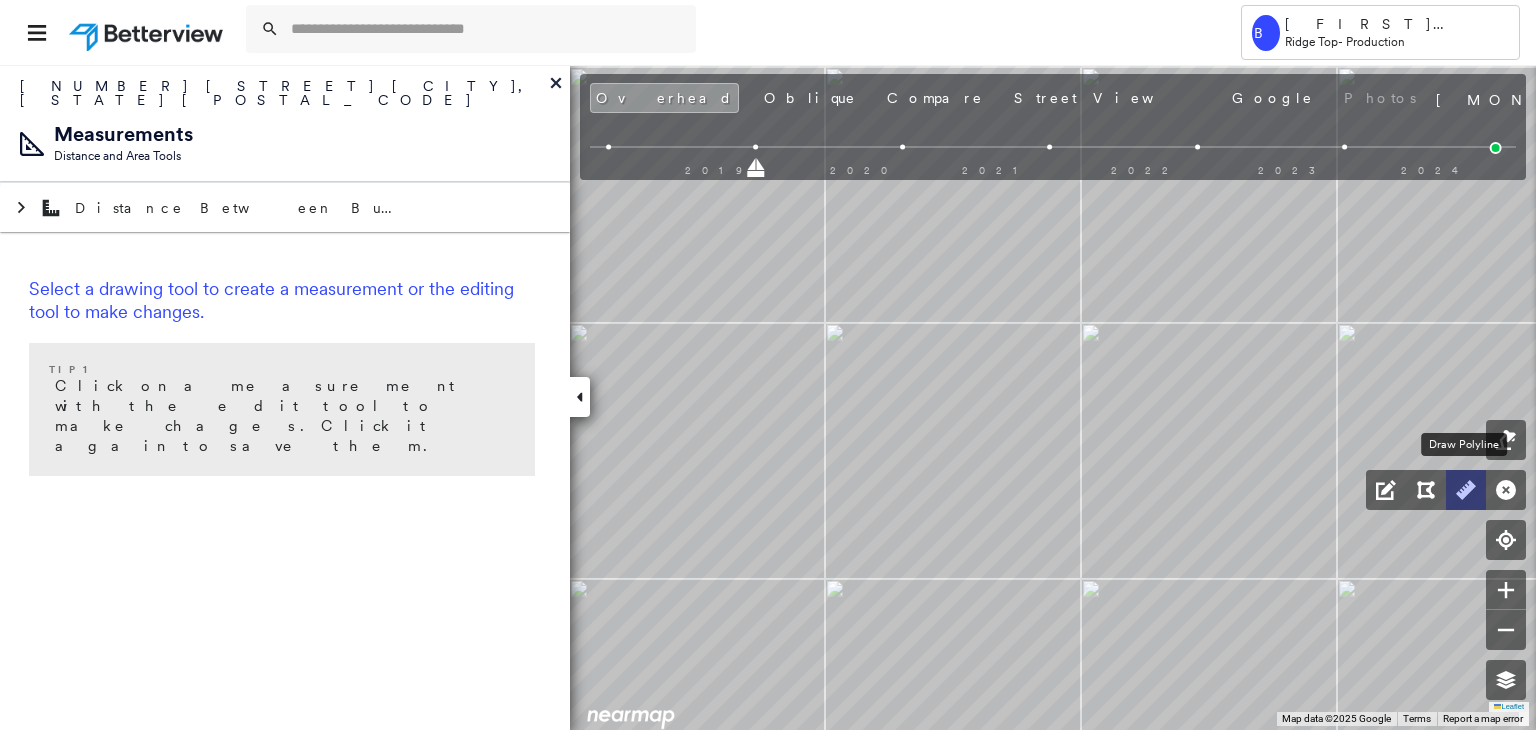 click 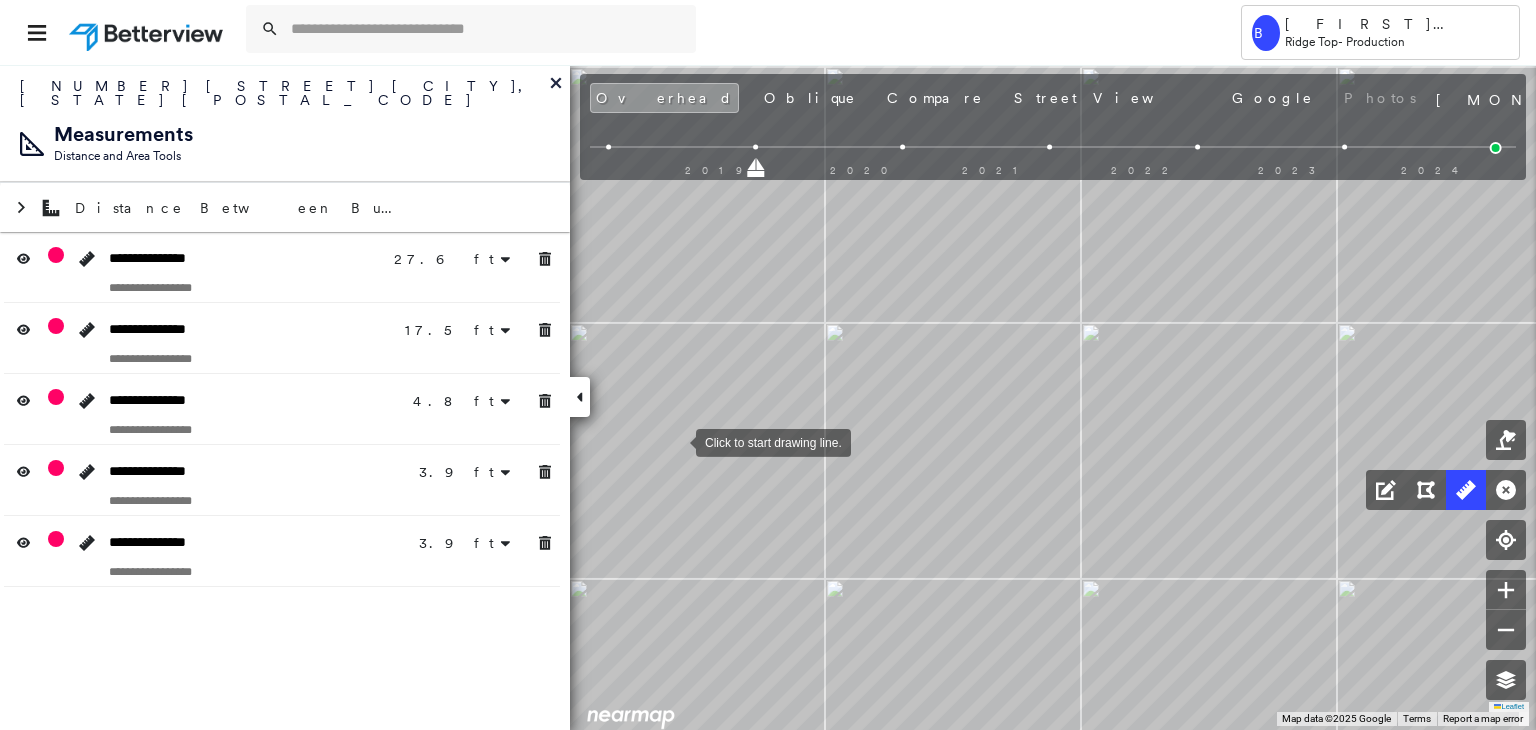 click at bounding box center [676, 441] 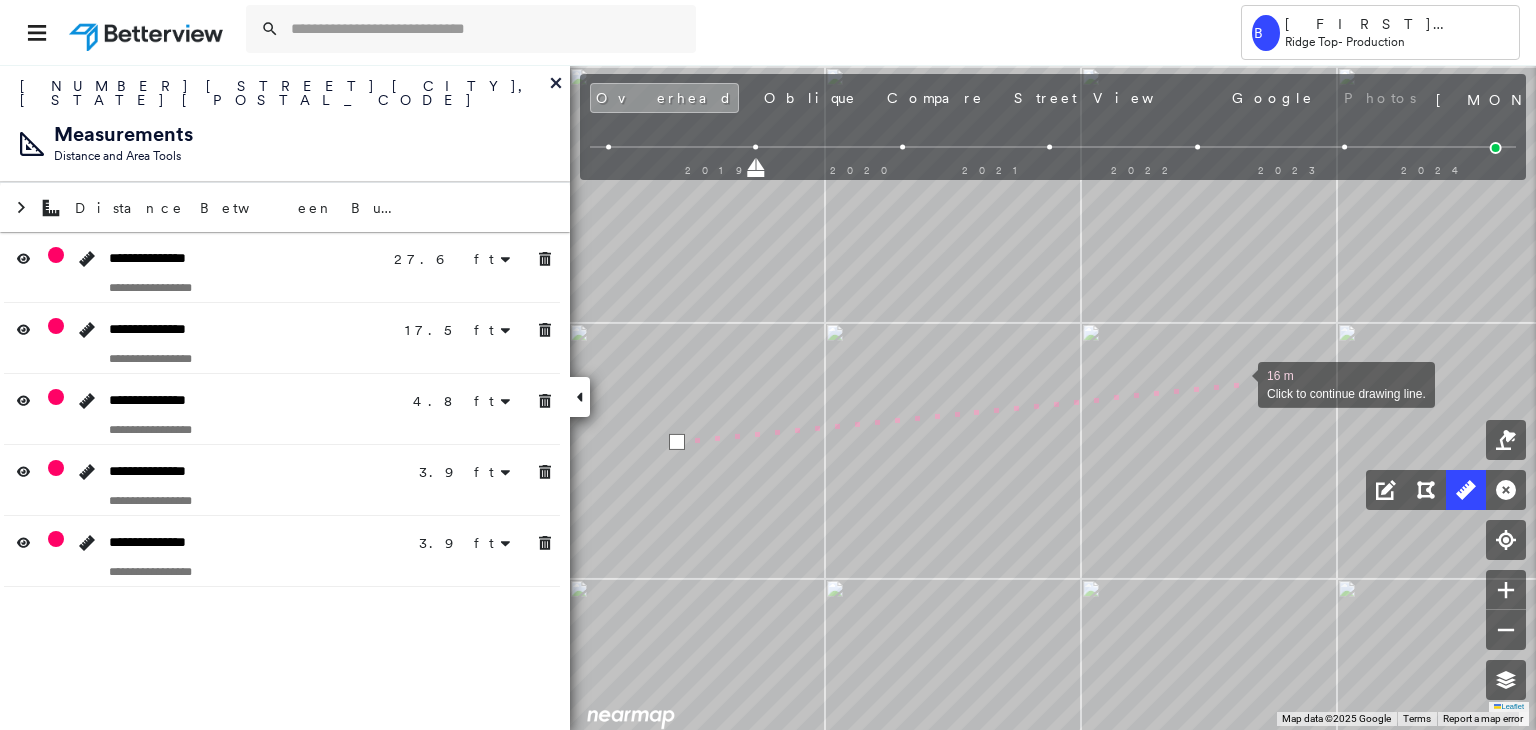click at bounding box center [1238, 383] 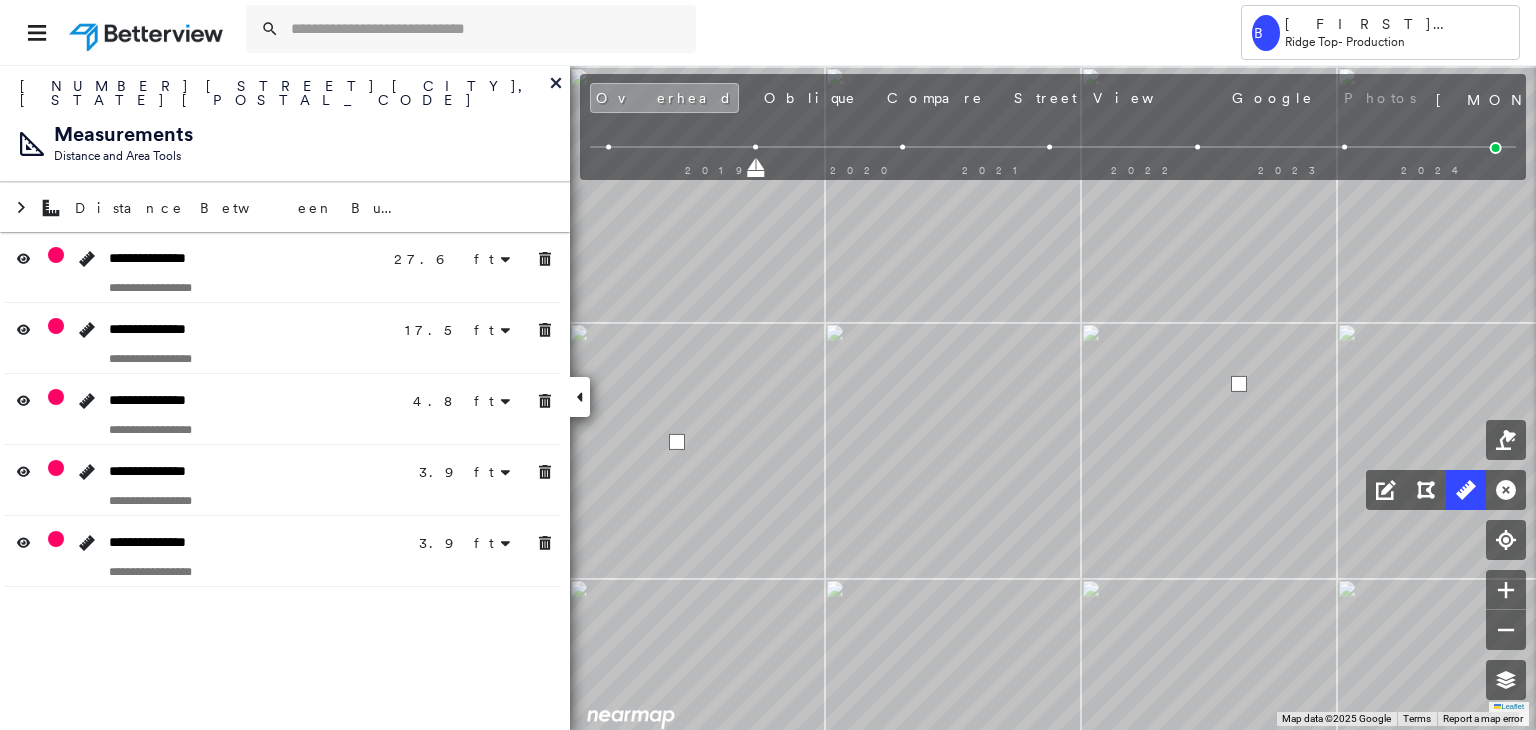 click at bounding box center (1239, 384) 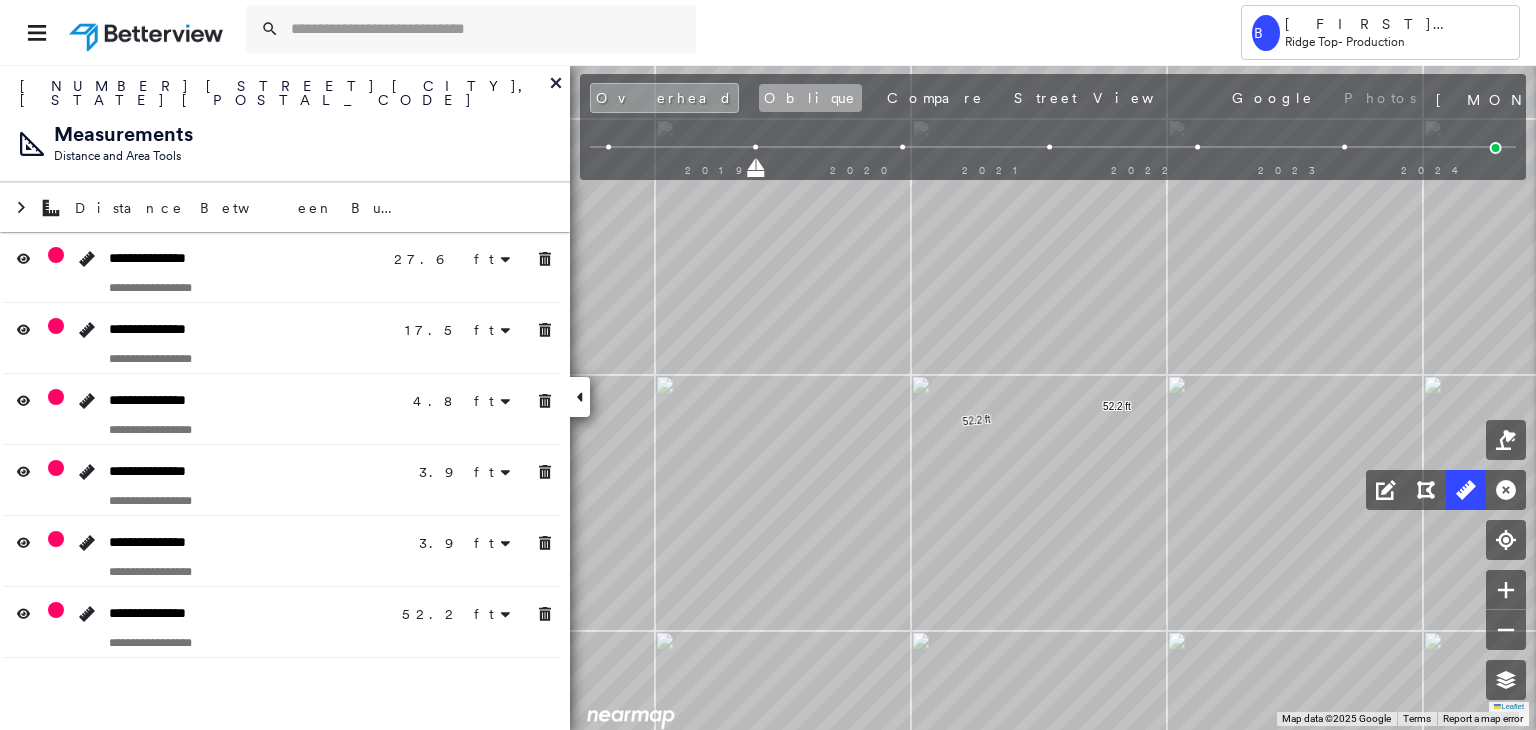 click on "Oblique" at bounding box center (810, 98) 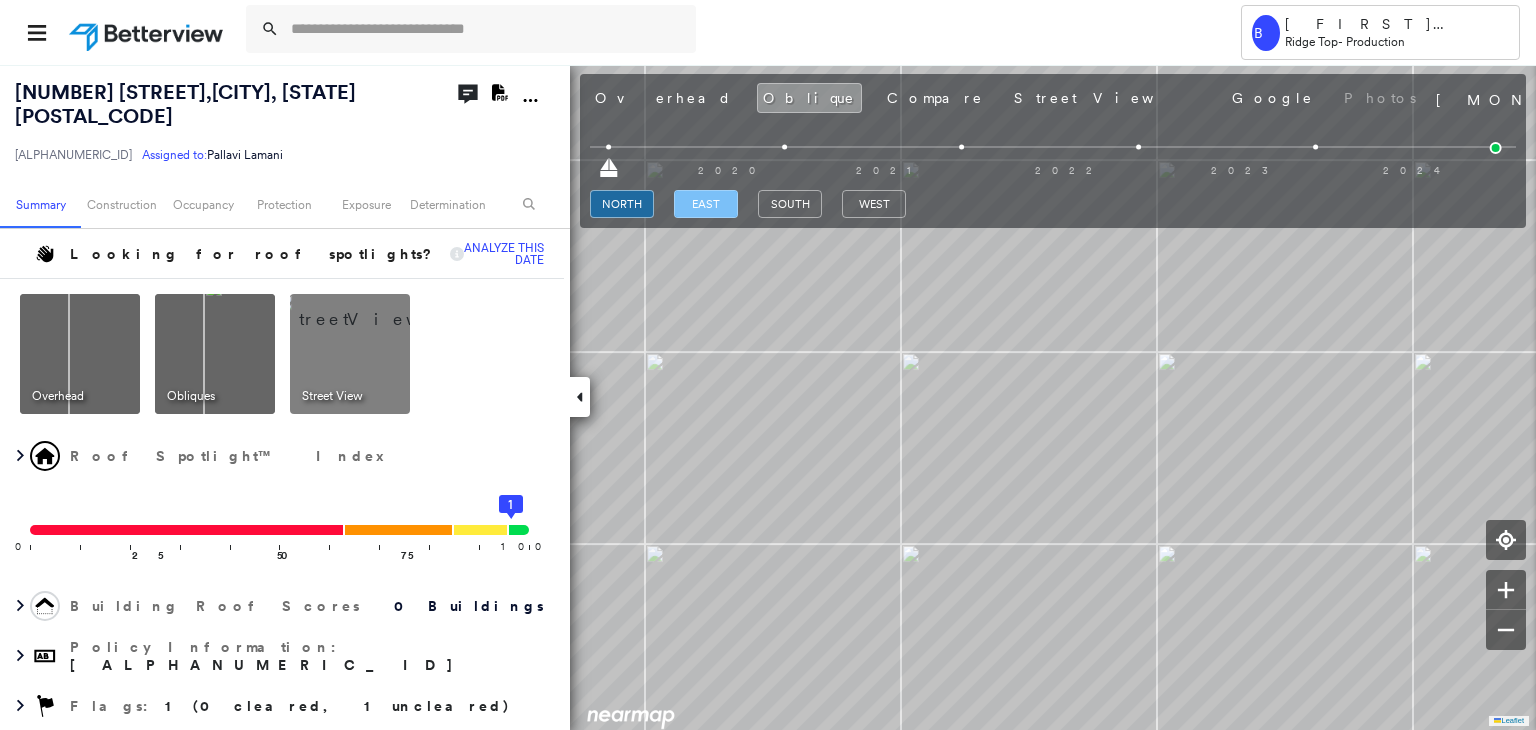 click on "east" at bounding box center (706, 204) 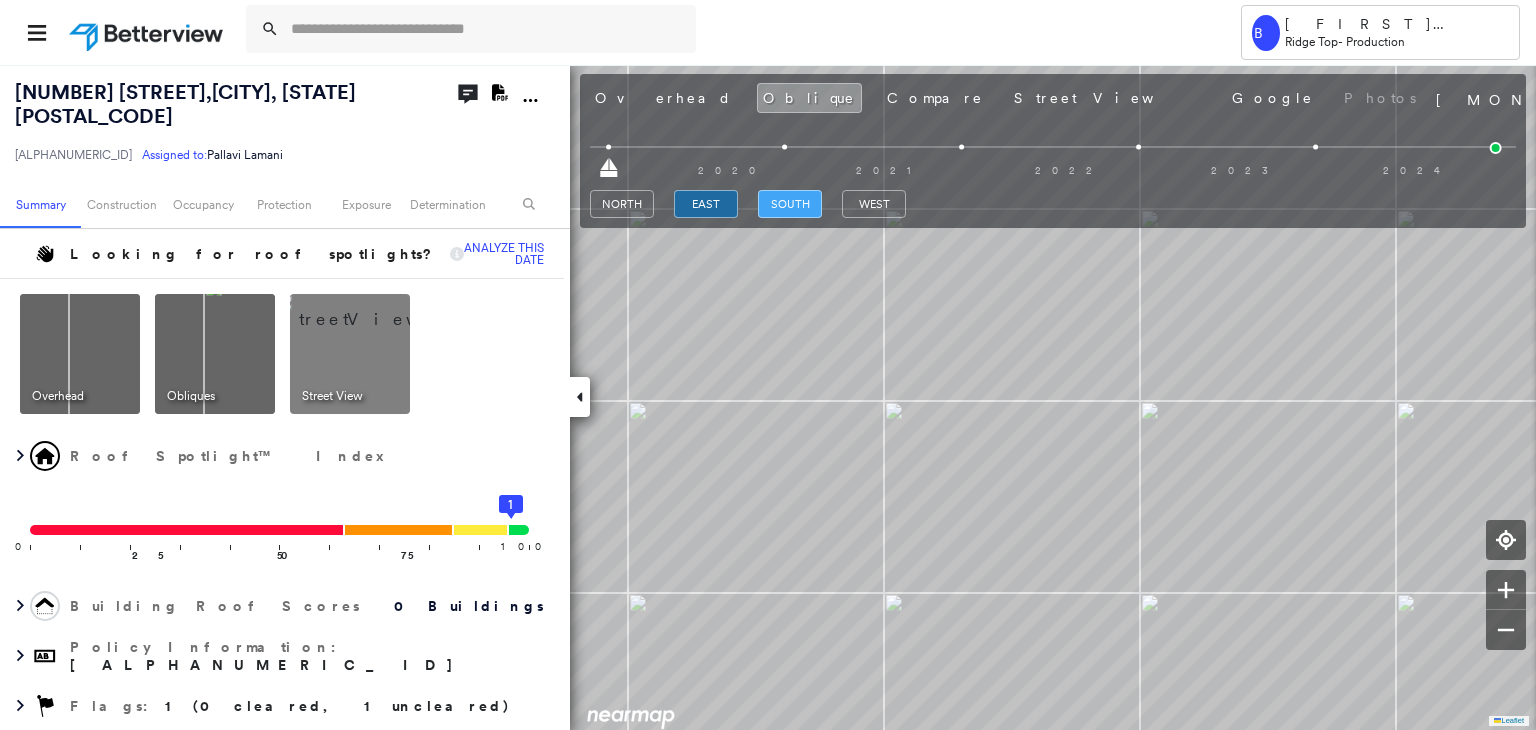 click on "south" at bounding box center [790, 204] 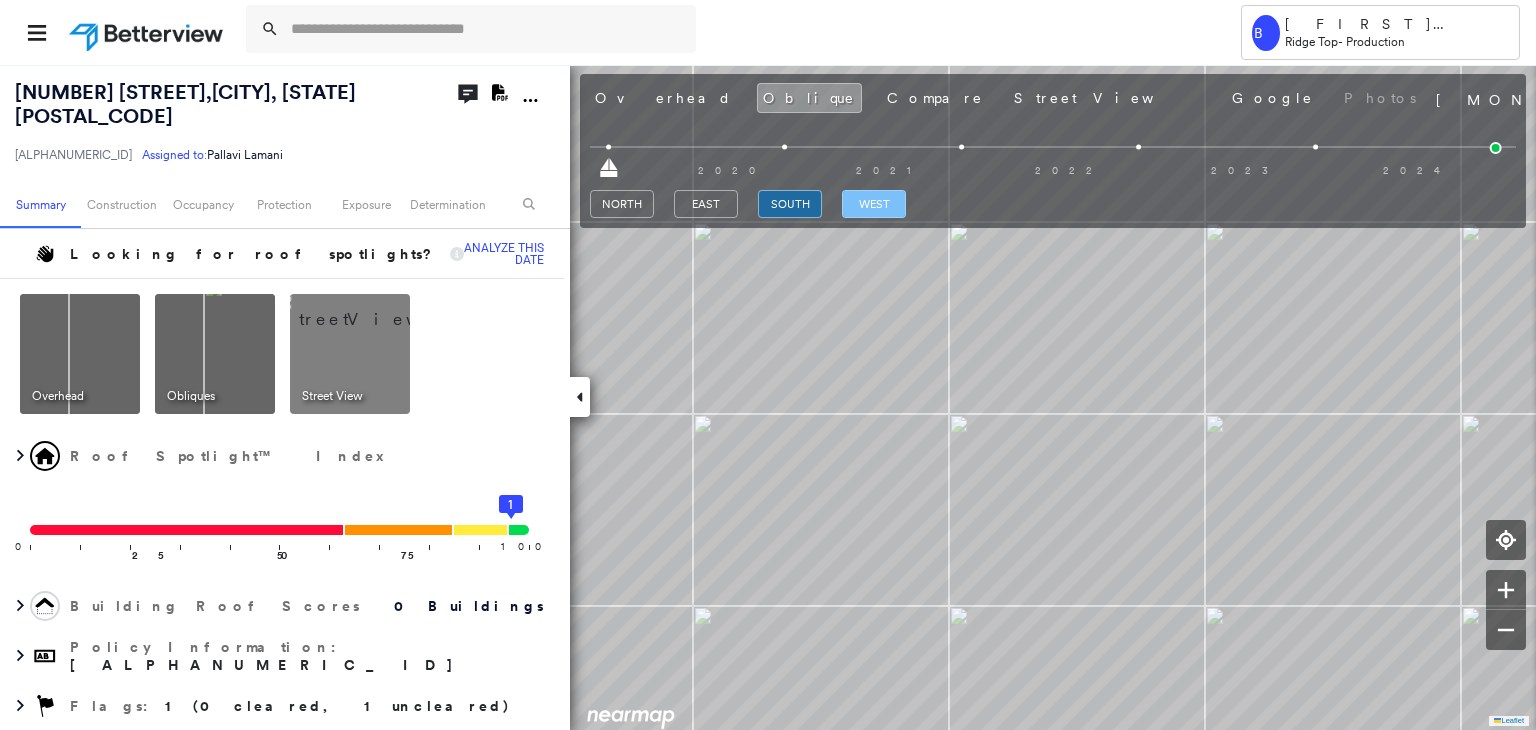 click on "west" at bounding box center (874, 204) 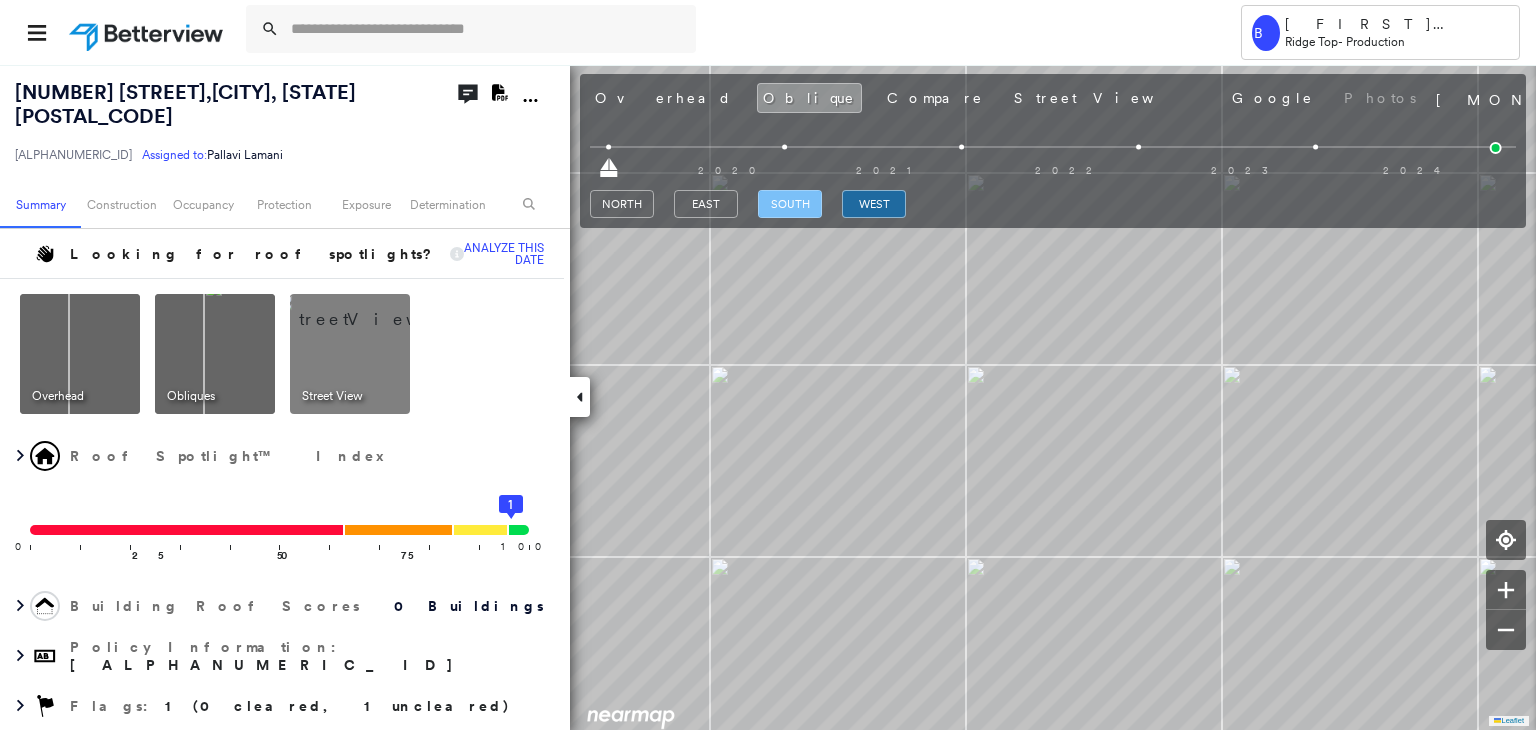 click on "south" at bounding box center [790, 204] 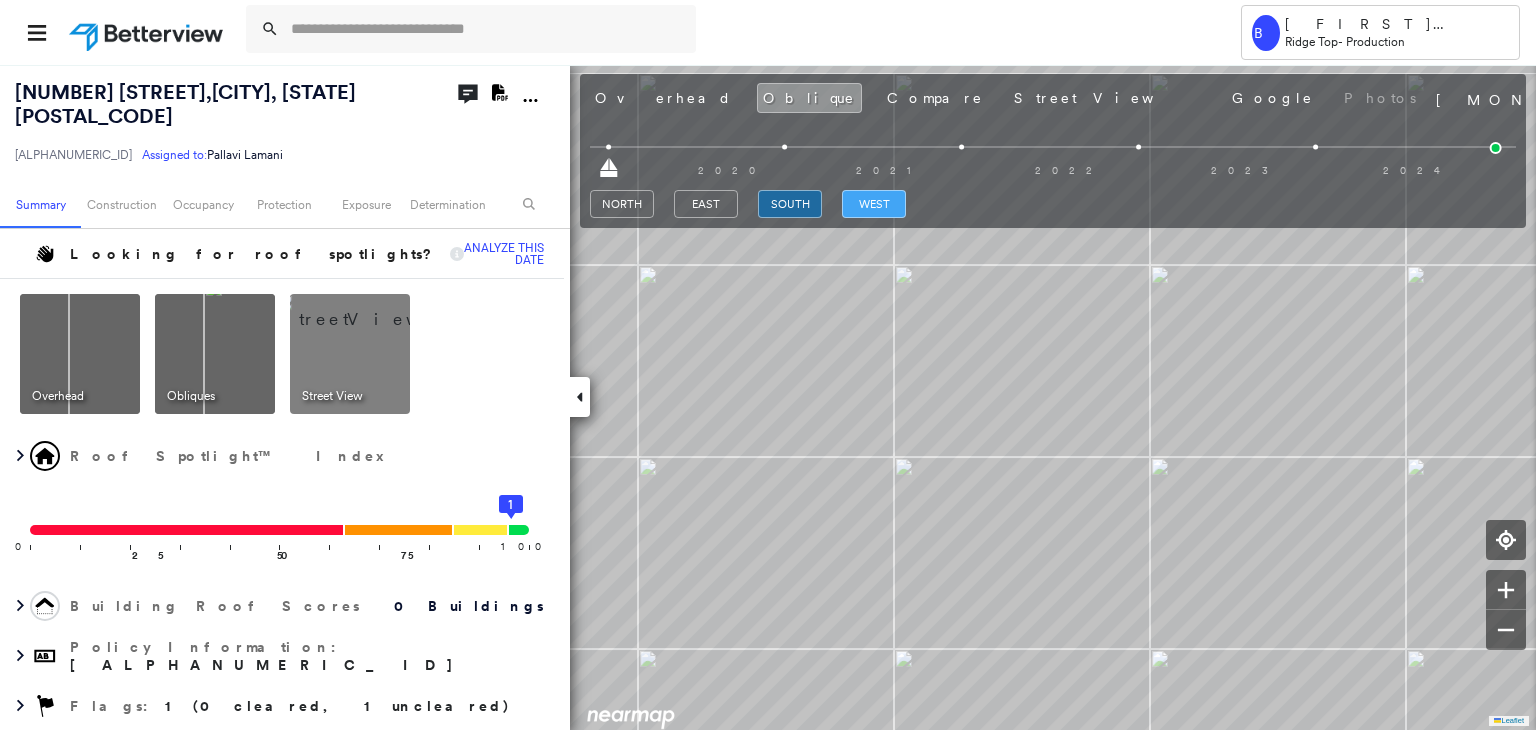 click on "west" at bounding box center [874, 204] 